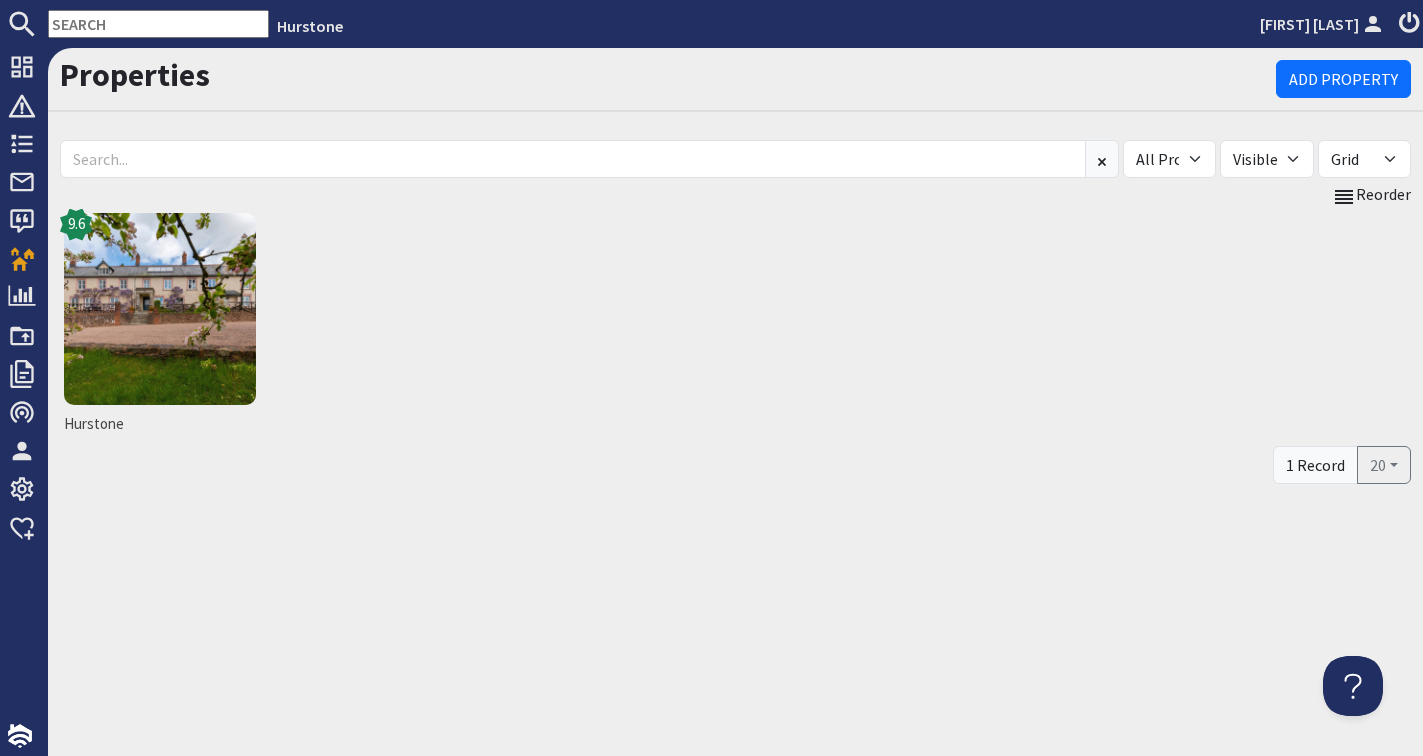 scroll, scrollTop: 0, scrollLeft: 0, axis: both 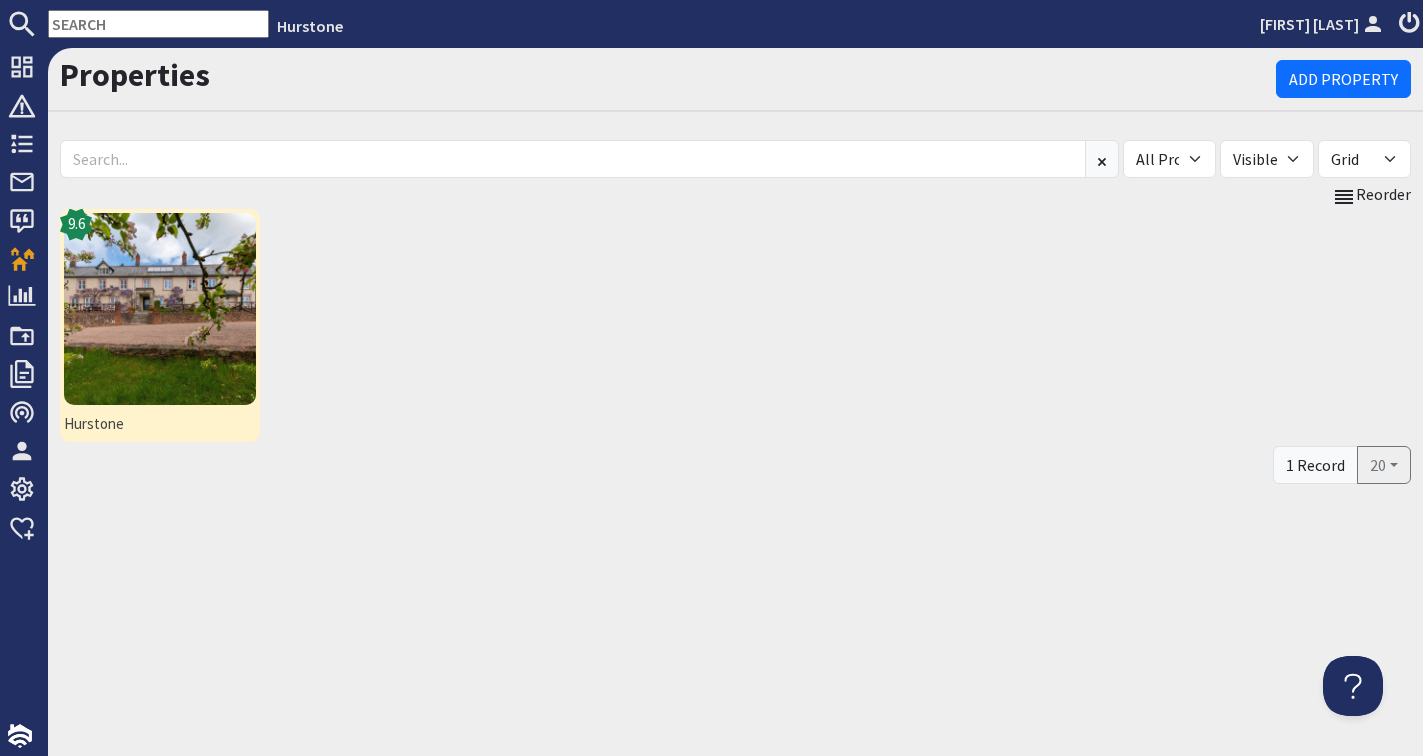 click at bounding box center (160, 309) 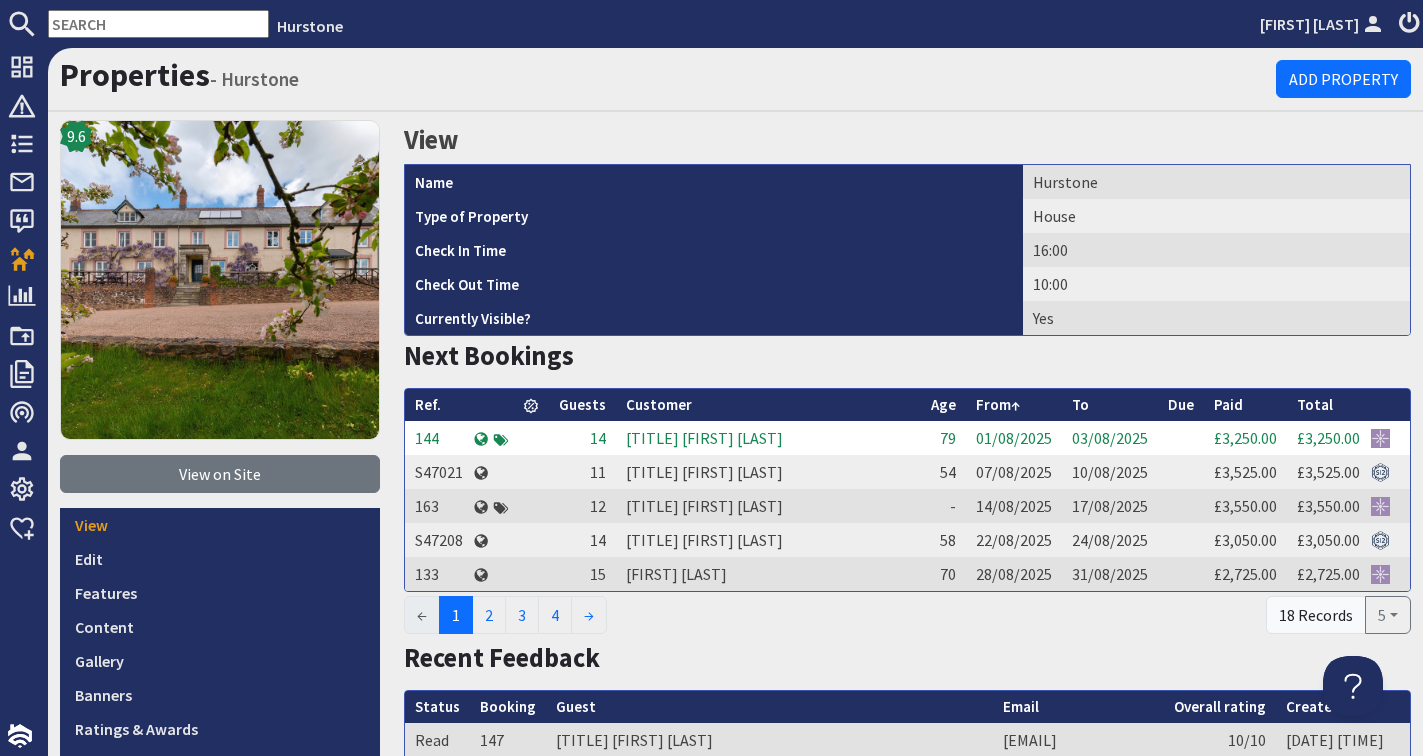 scroll, scrollTop: 0, scrollLeft: 0, axis: both 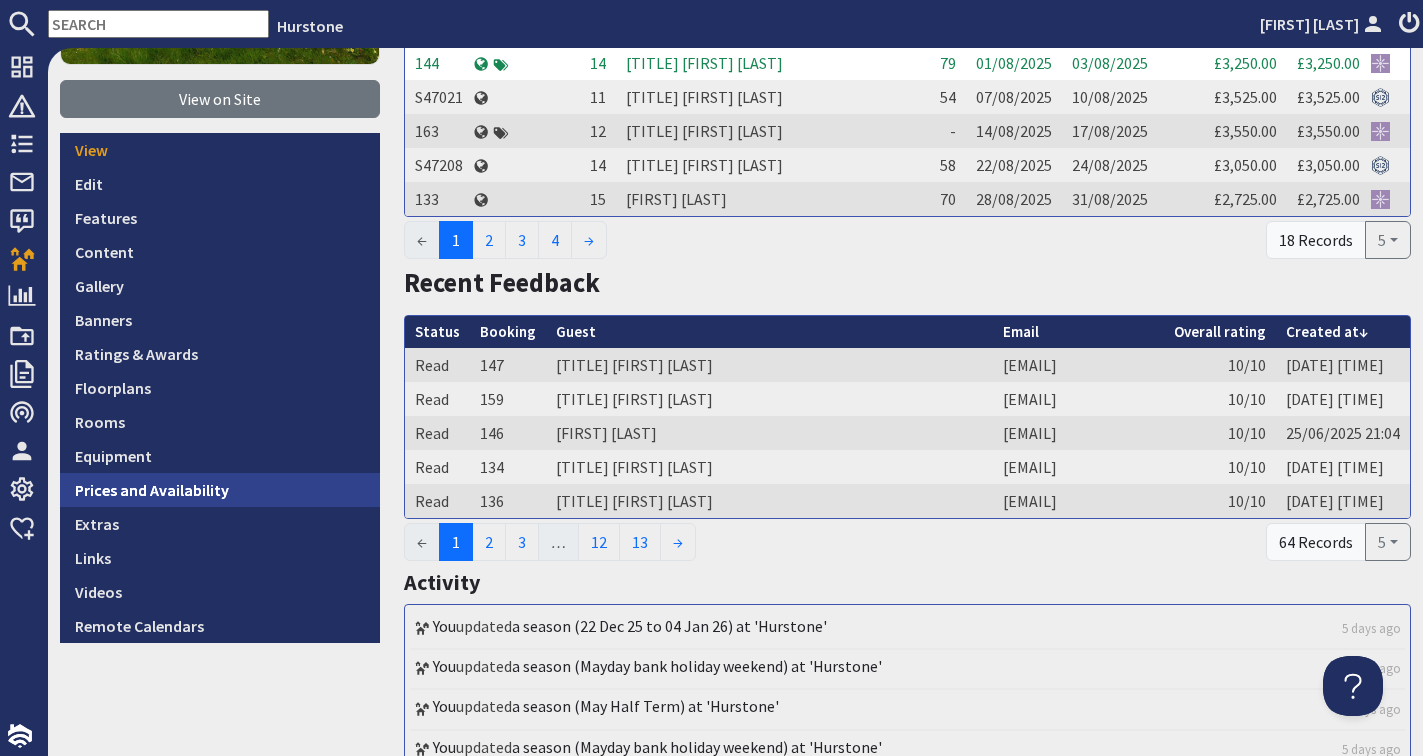 click on "Prices and Availability" at bounding box center (220, 490) 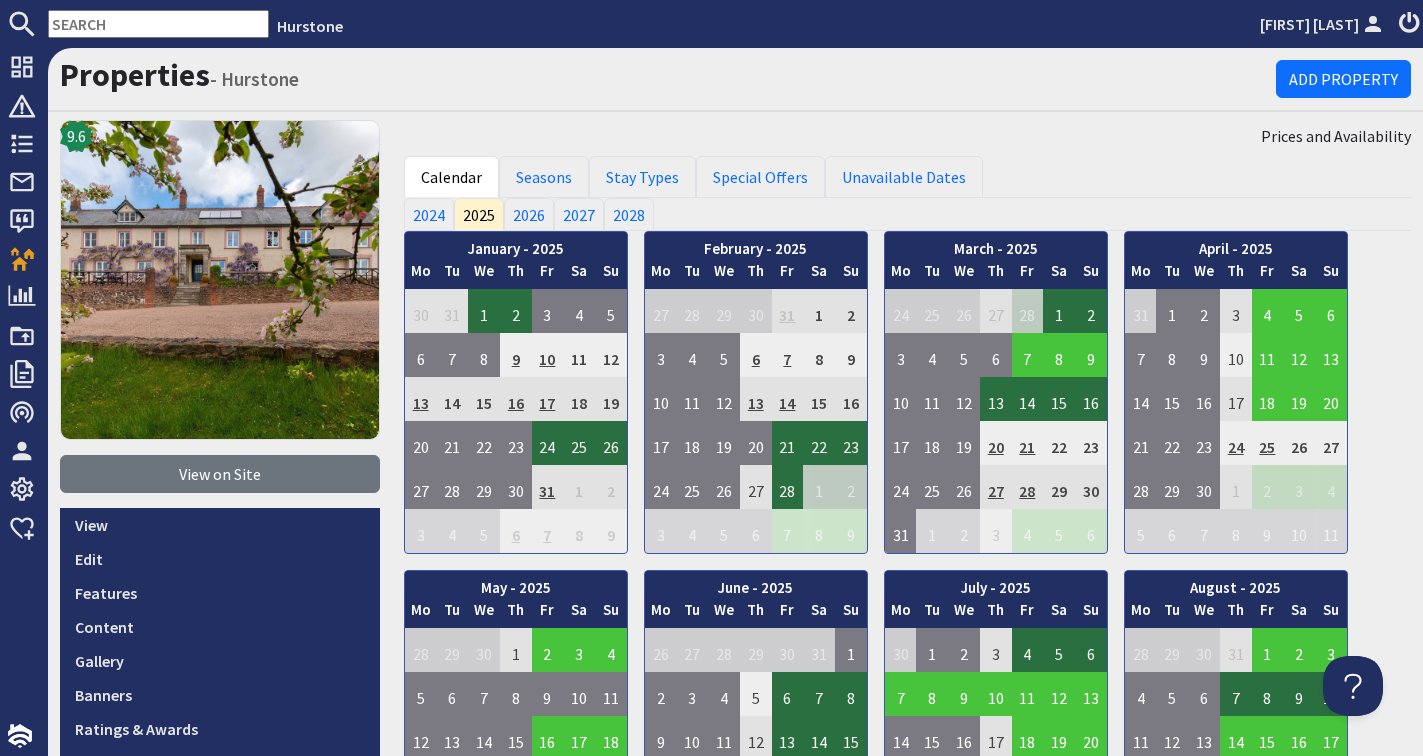 scroll, scrollTop: 0, scrollLeft: 0, axis: both 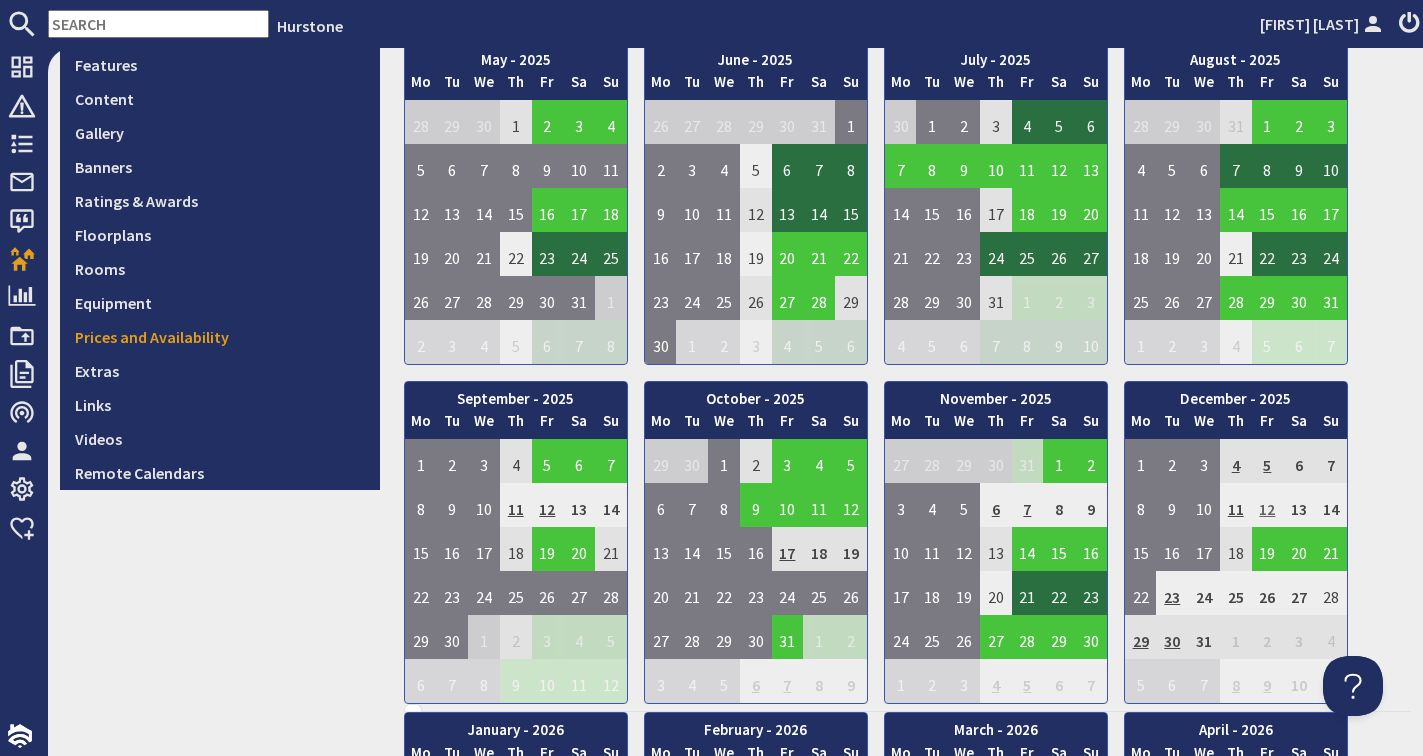 click on "12" at bounding box center [1268, 505] 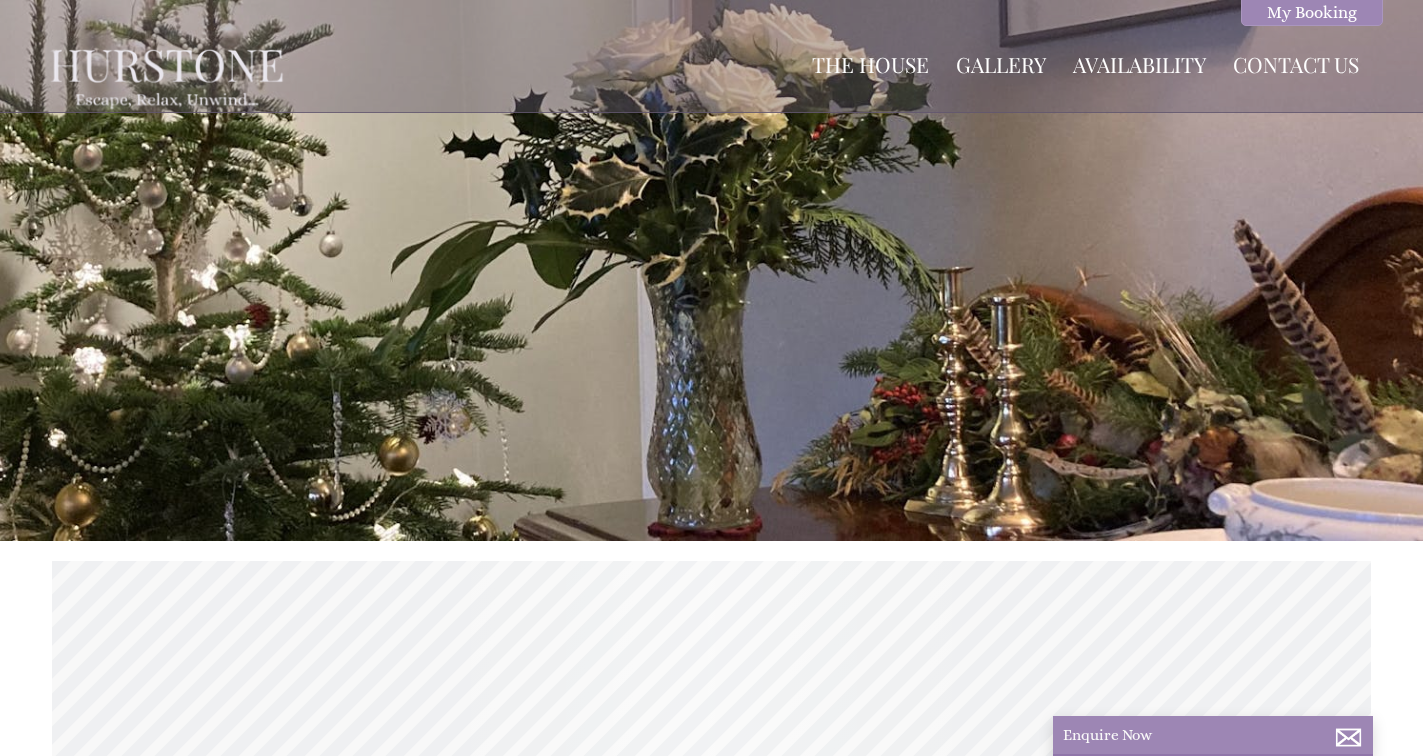 scroll, scrollTop: 0, scrollLeft: 0, axis: both 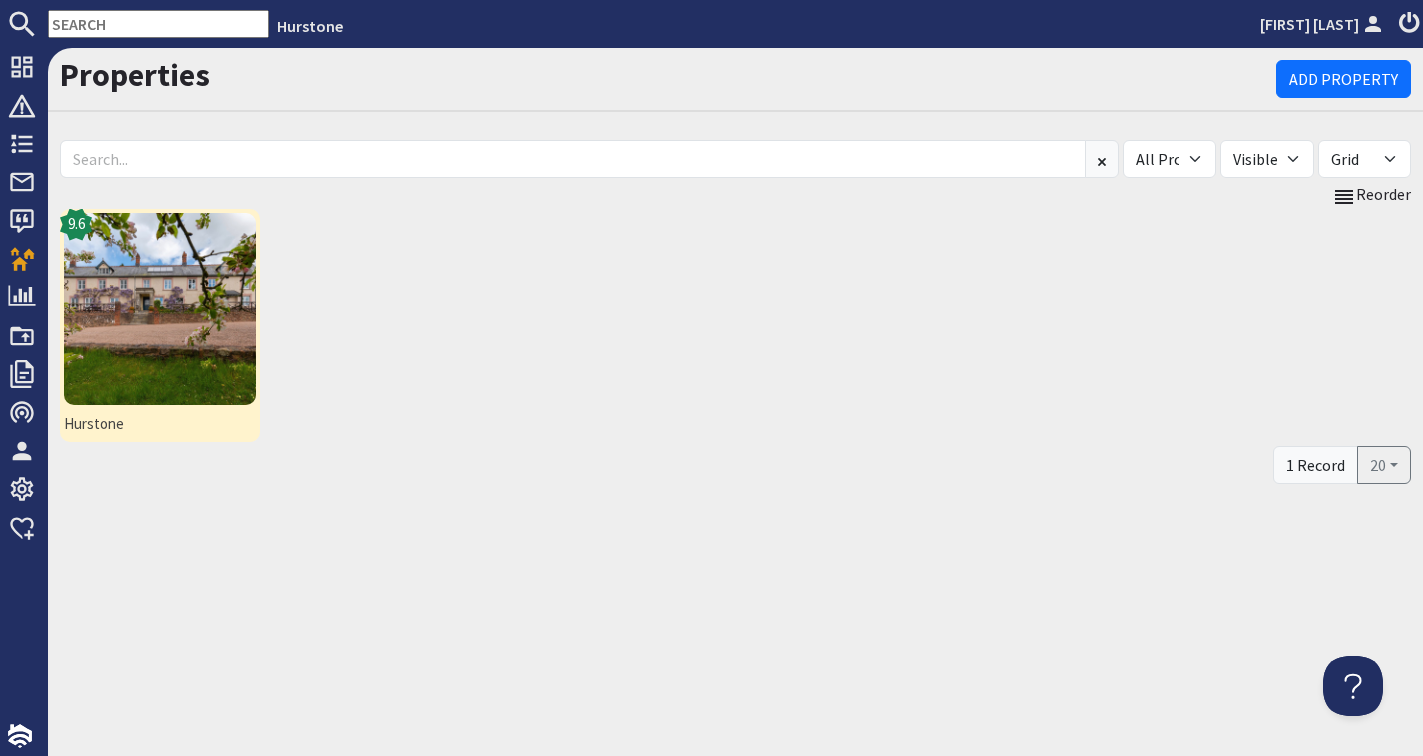 click at bounding box center (160, 309) 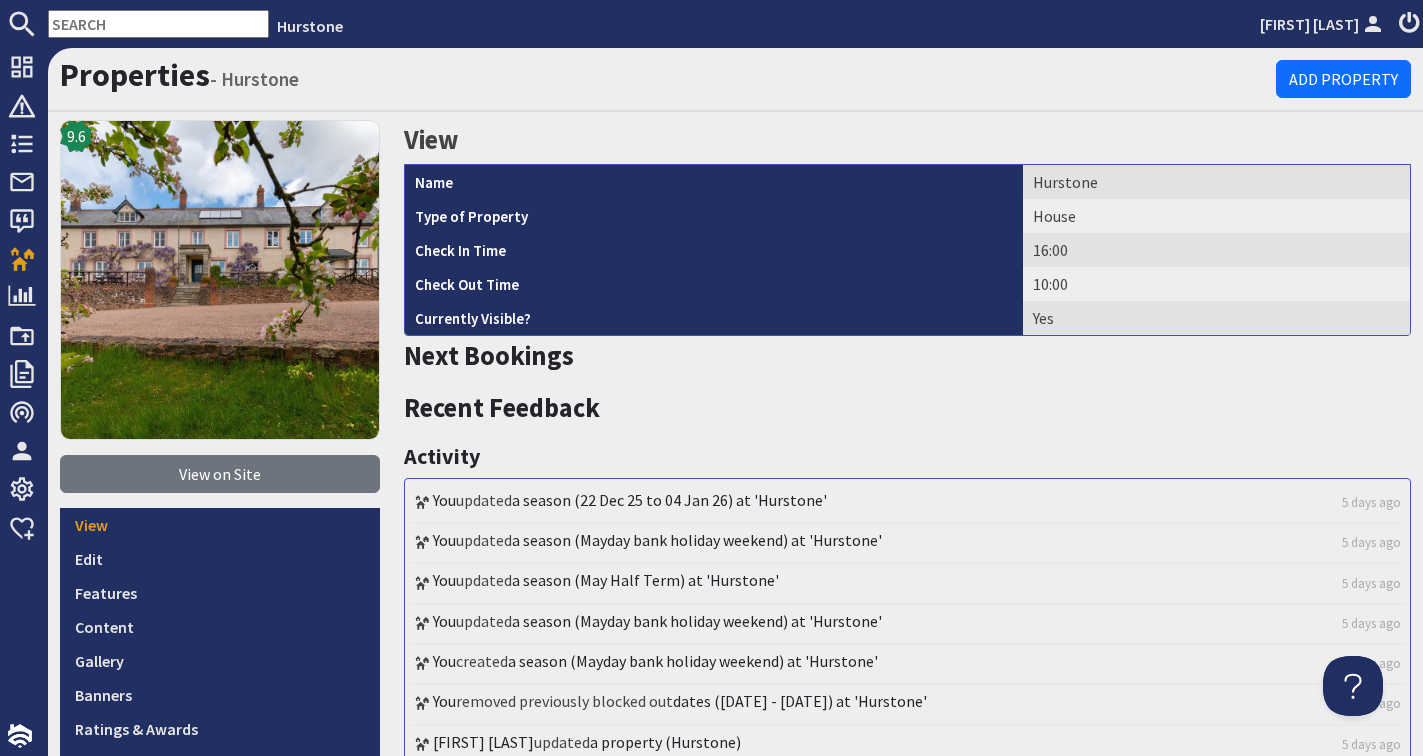 scroll, scrollTop: 0, scrollLeft: 0, axis: both 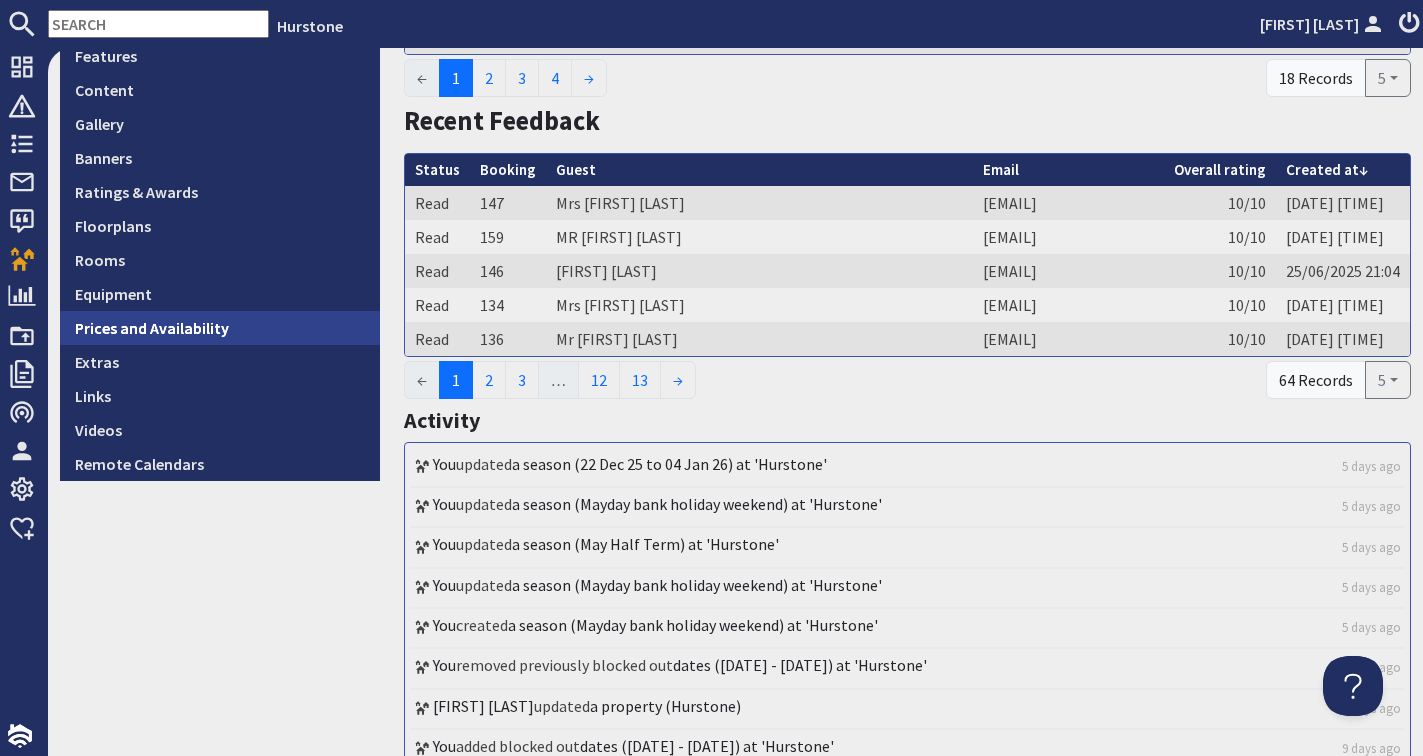 click on "Prices and Availability" at bounding box center (220, 328) 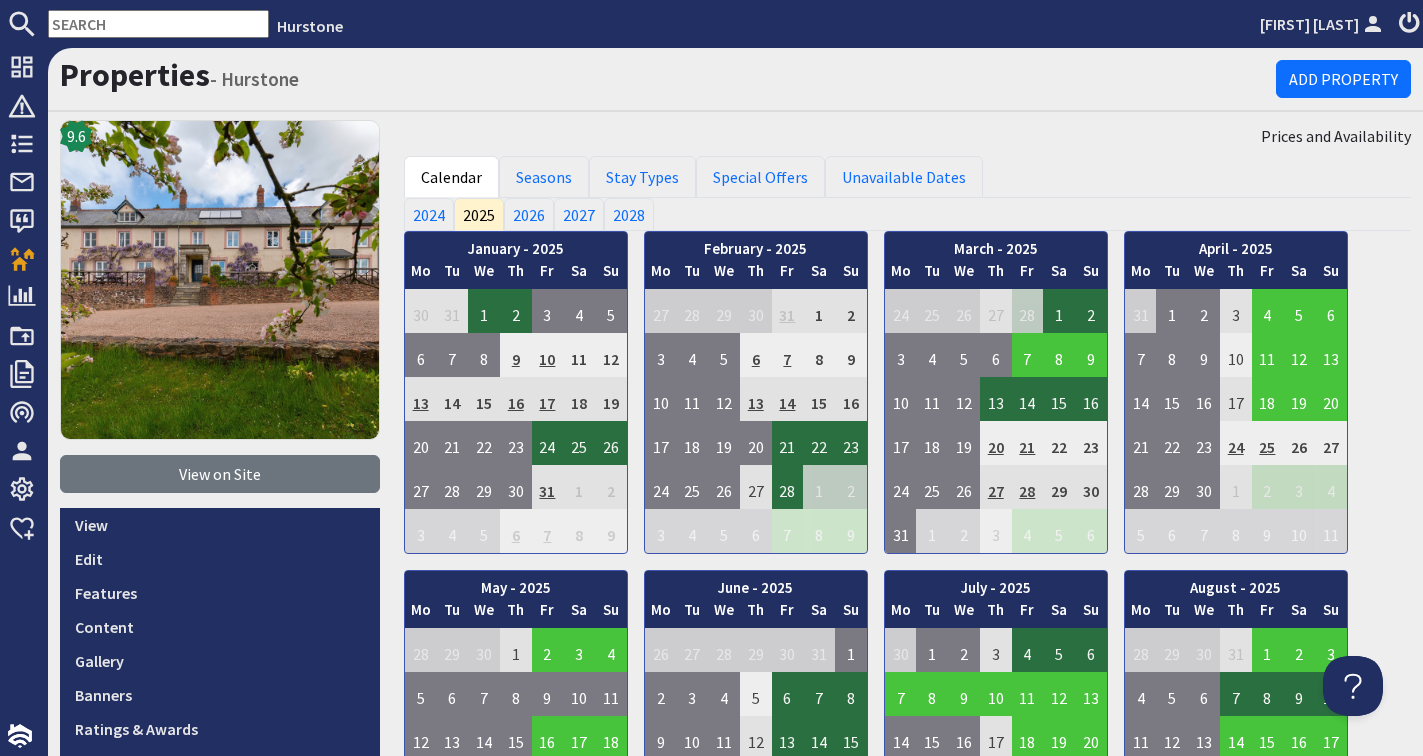 scroll, scrollTop: 0, scrollLeft: 0, axis: both 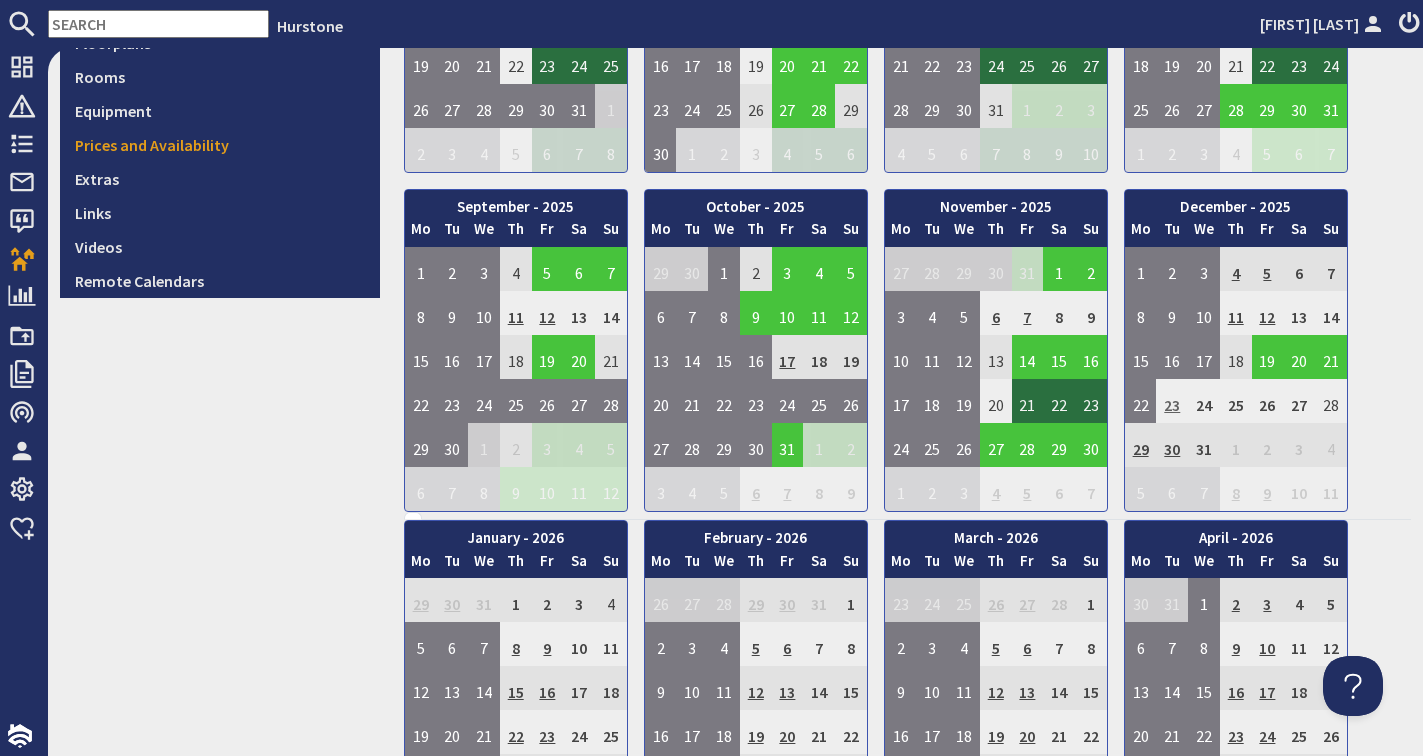 click on "23" at bounding box center (1172, 401) 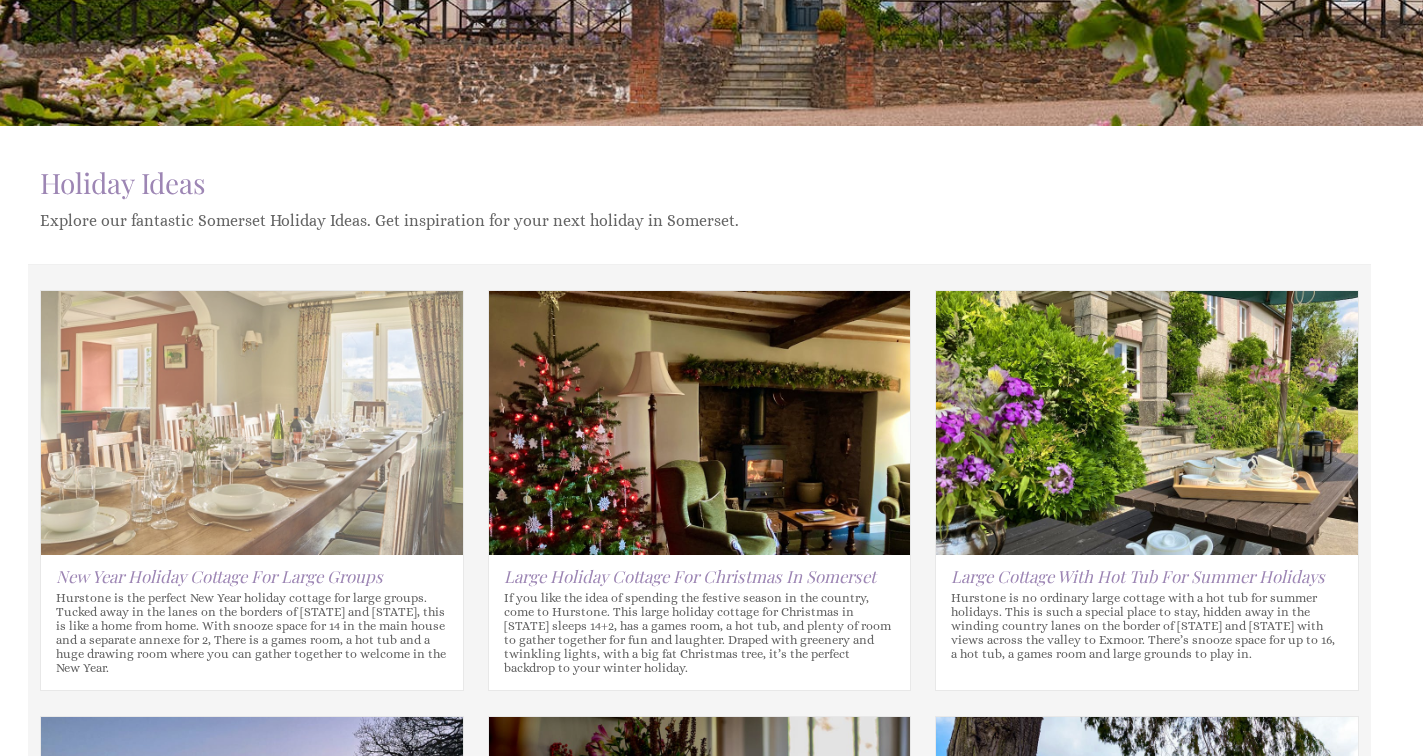 scroll, scrollTop: 417, scrollLeft: 0, axis: vertical 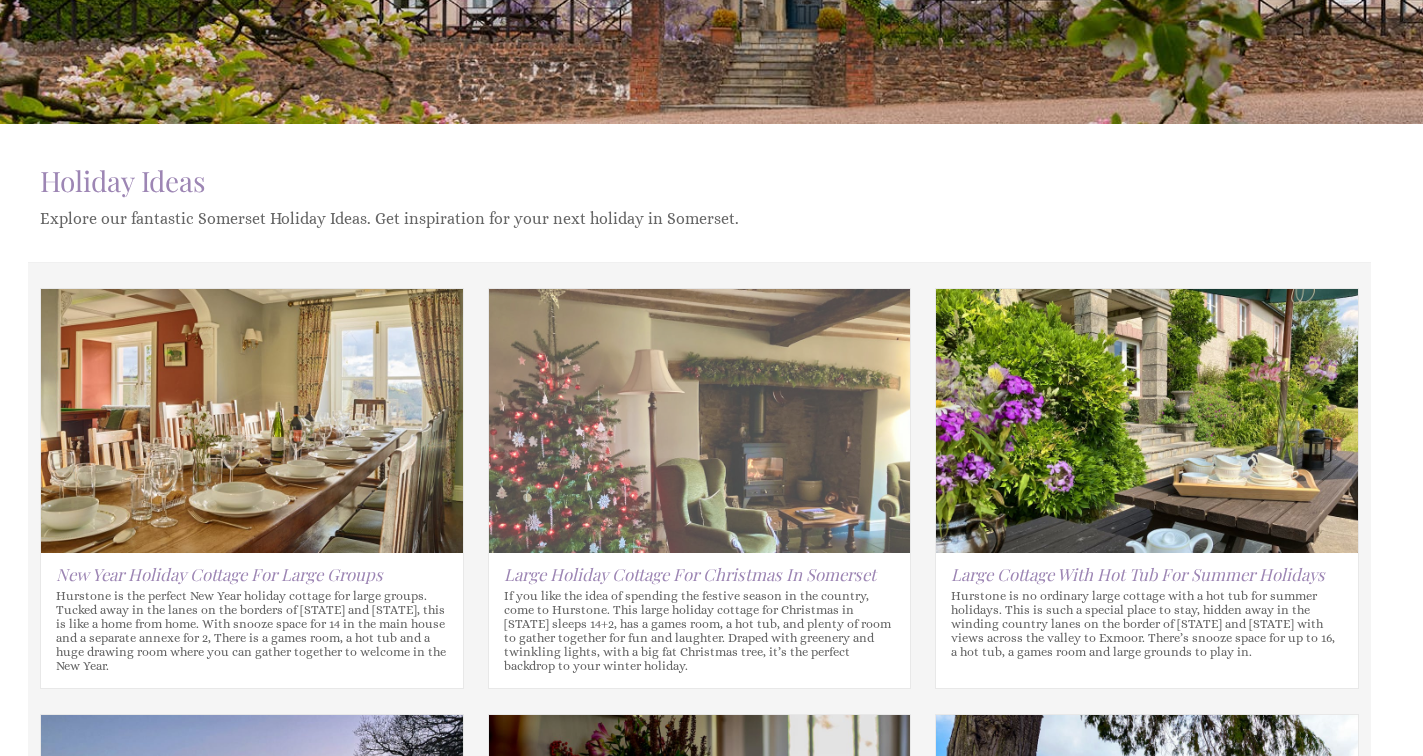 click at bounding box center (700, 421) 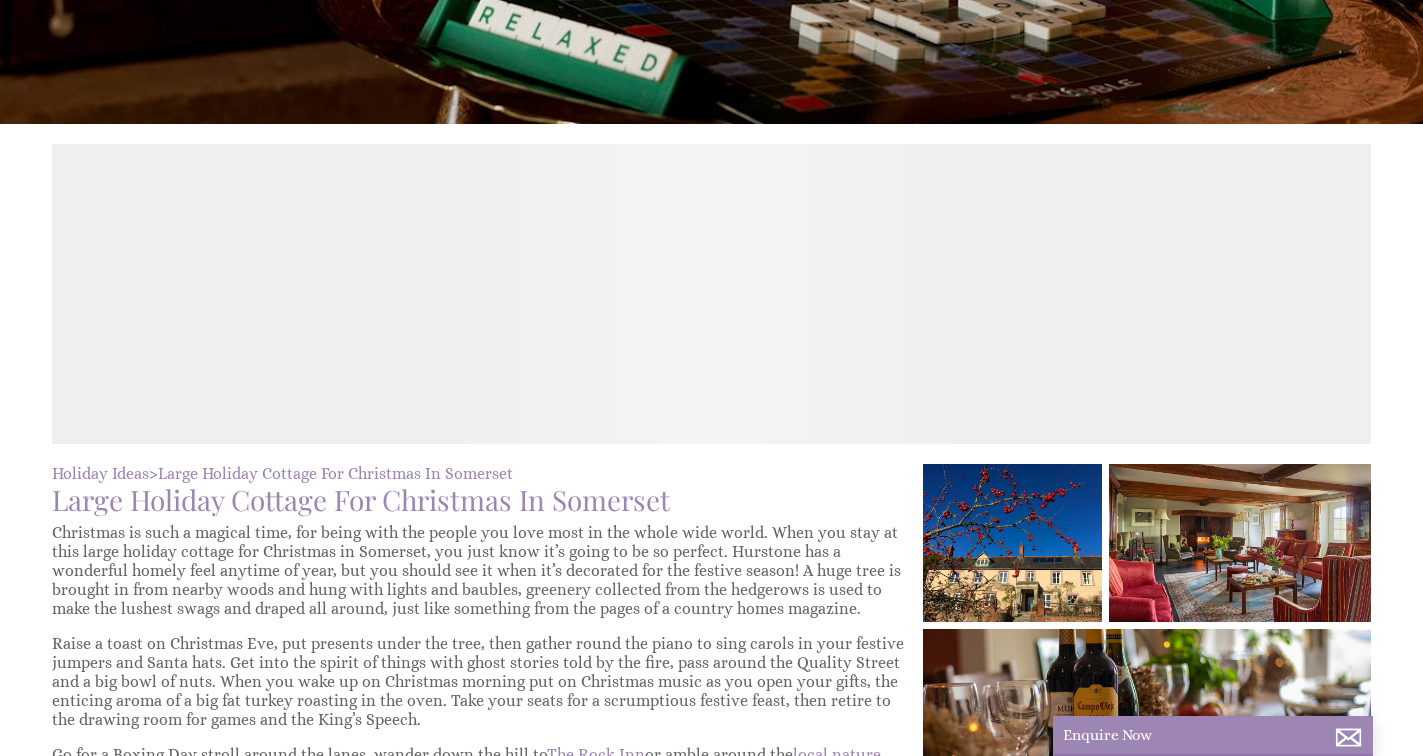 scroll, scrollTop: 0, scrollLeft: 0, axis: both 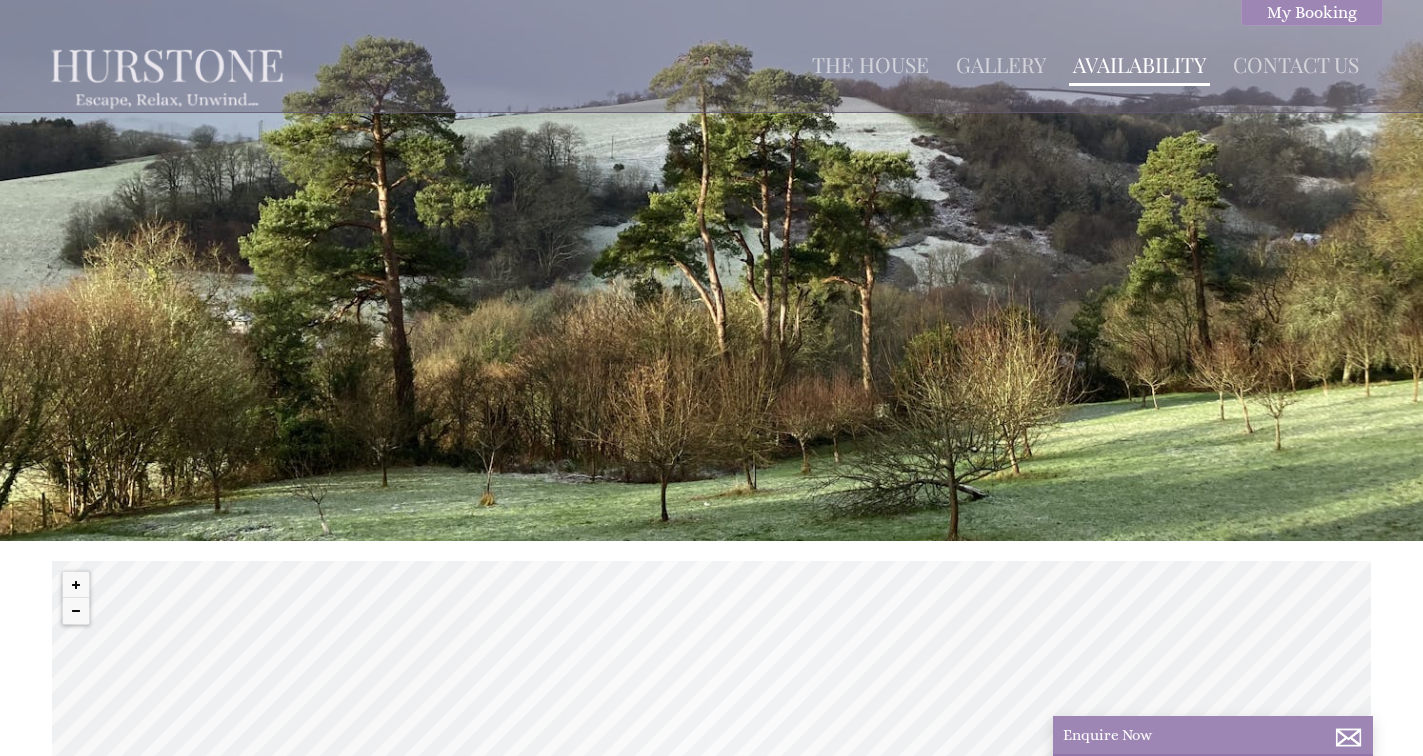 click on "Availability" at bounding box center (1139, 64) 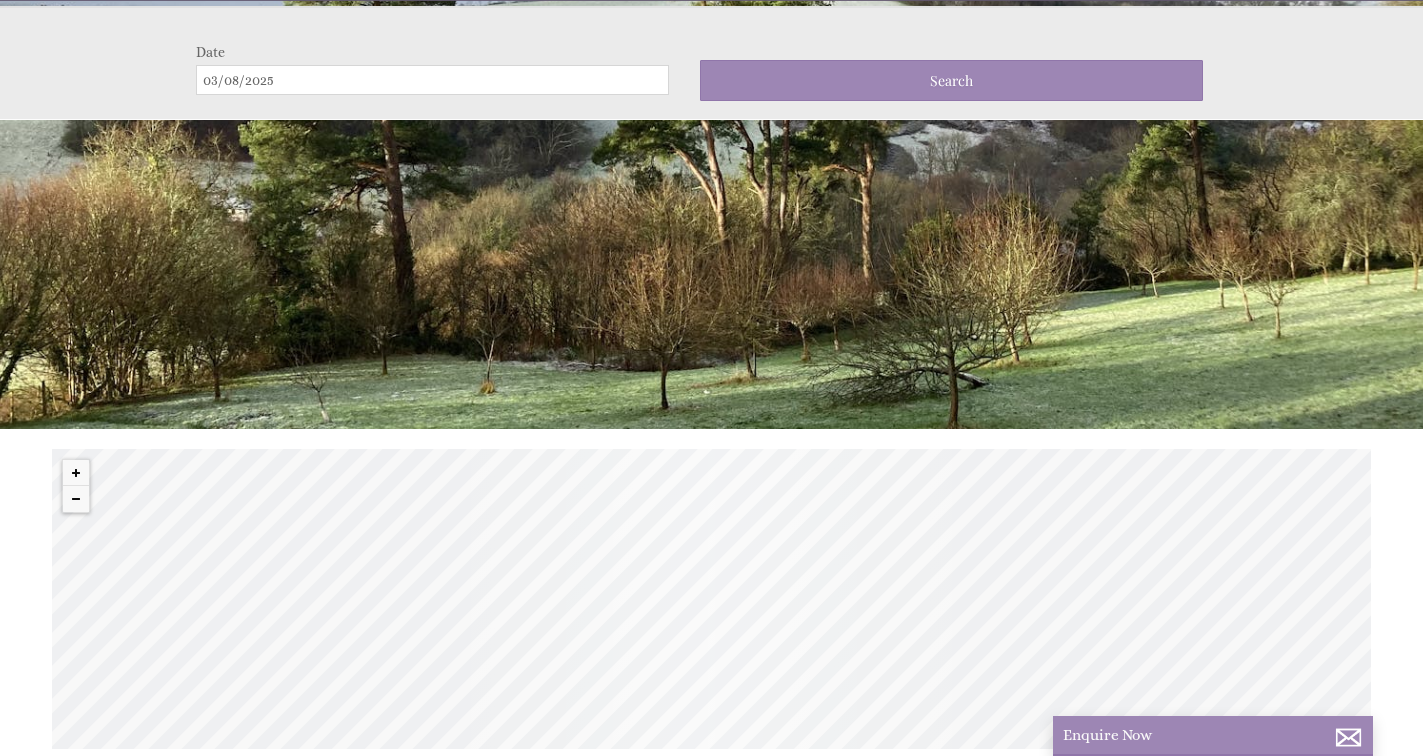 scroll, scrollTop: 118, scrollLeft: 0, axis: vertical 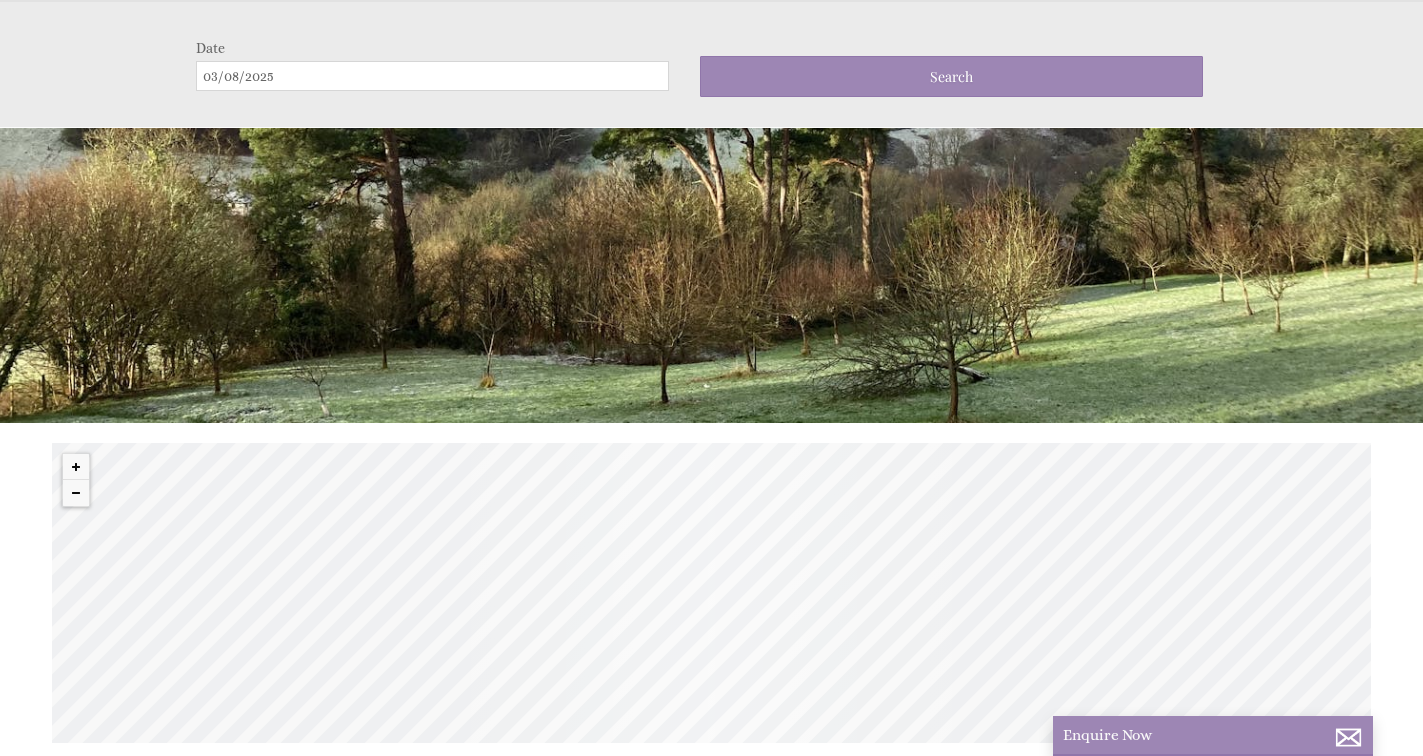 click on "03/08/2025" at bounding box center [432, 76] 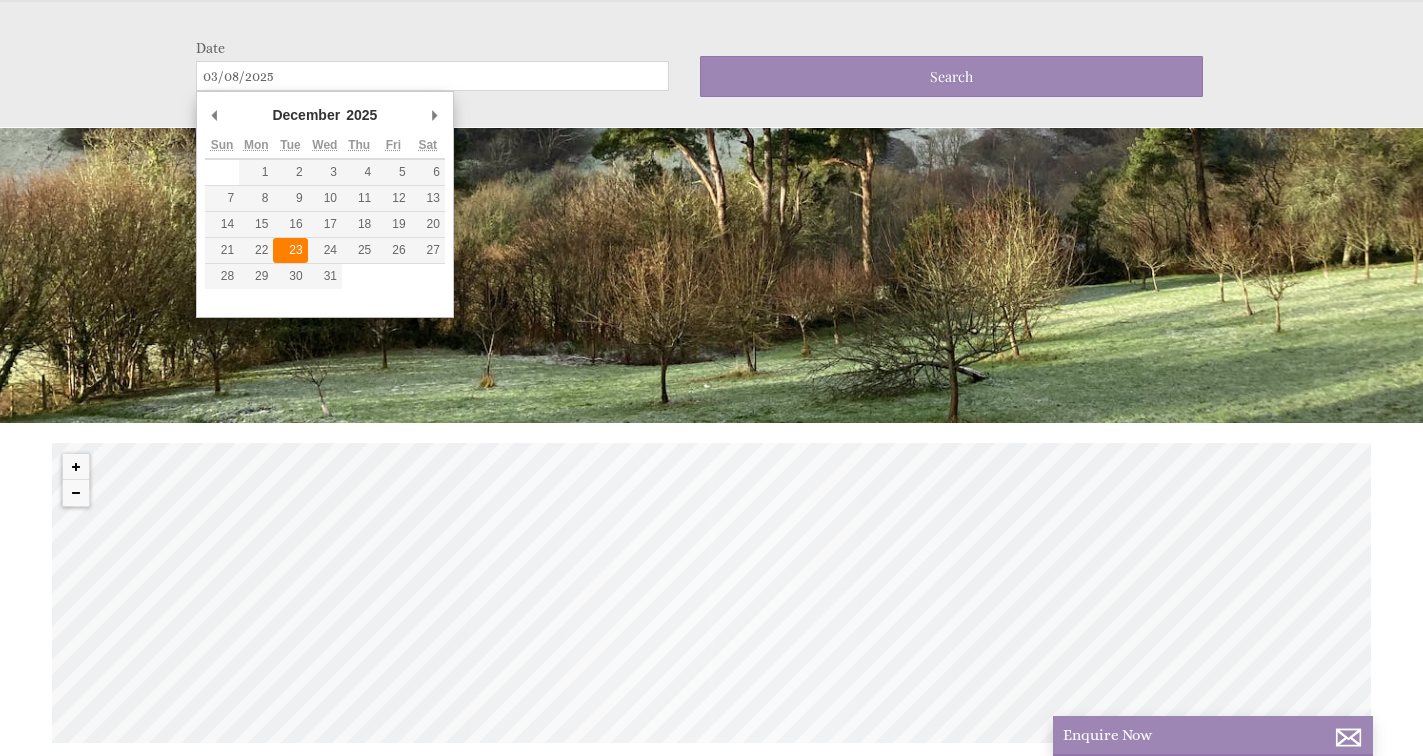 type on "23/12/2025" 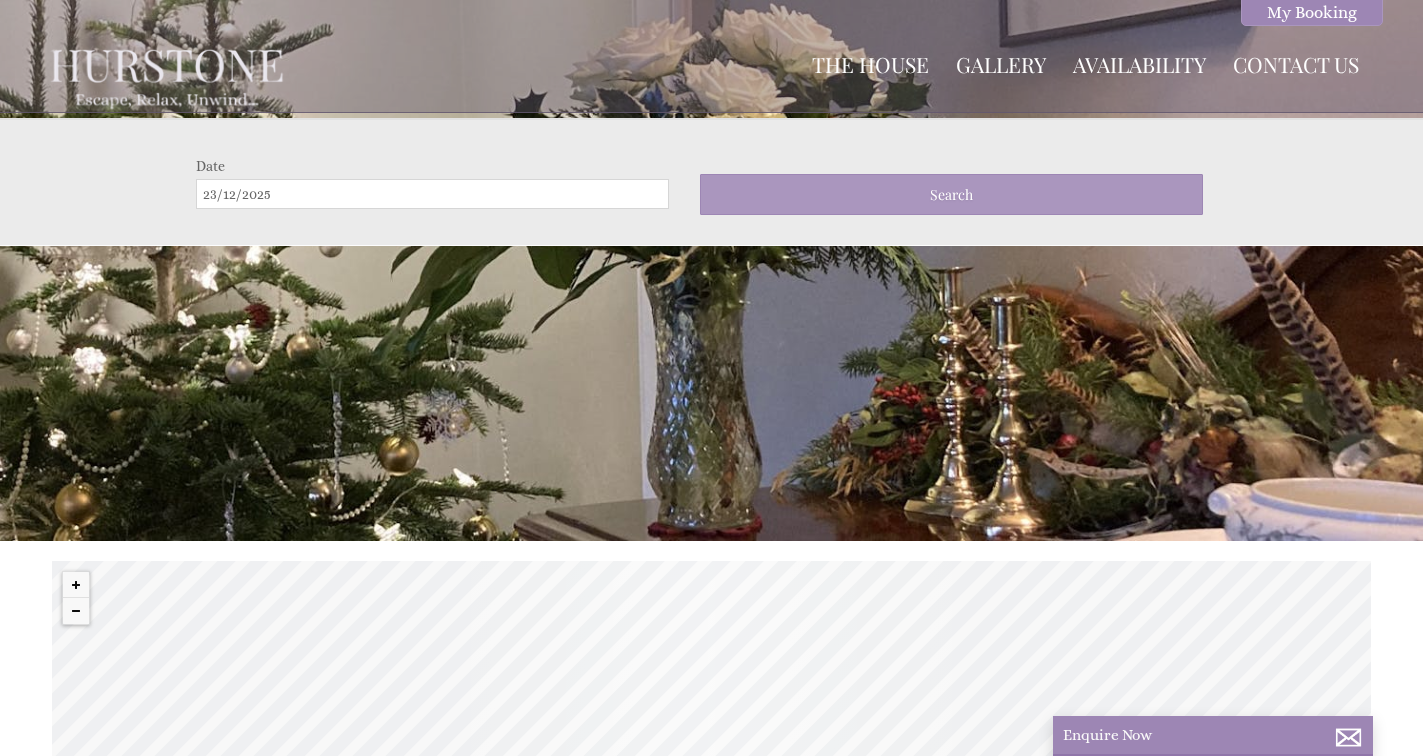 scroll, scrollTop: 0, scrollLeft: 0, axis: both 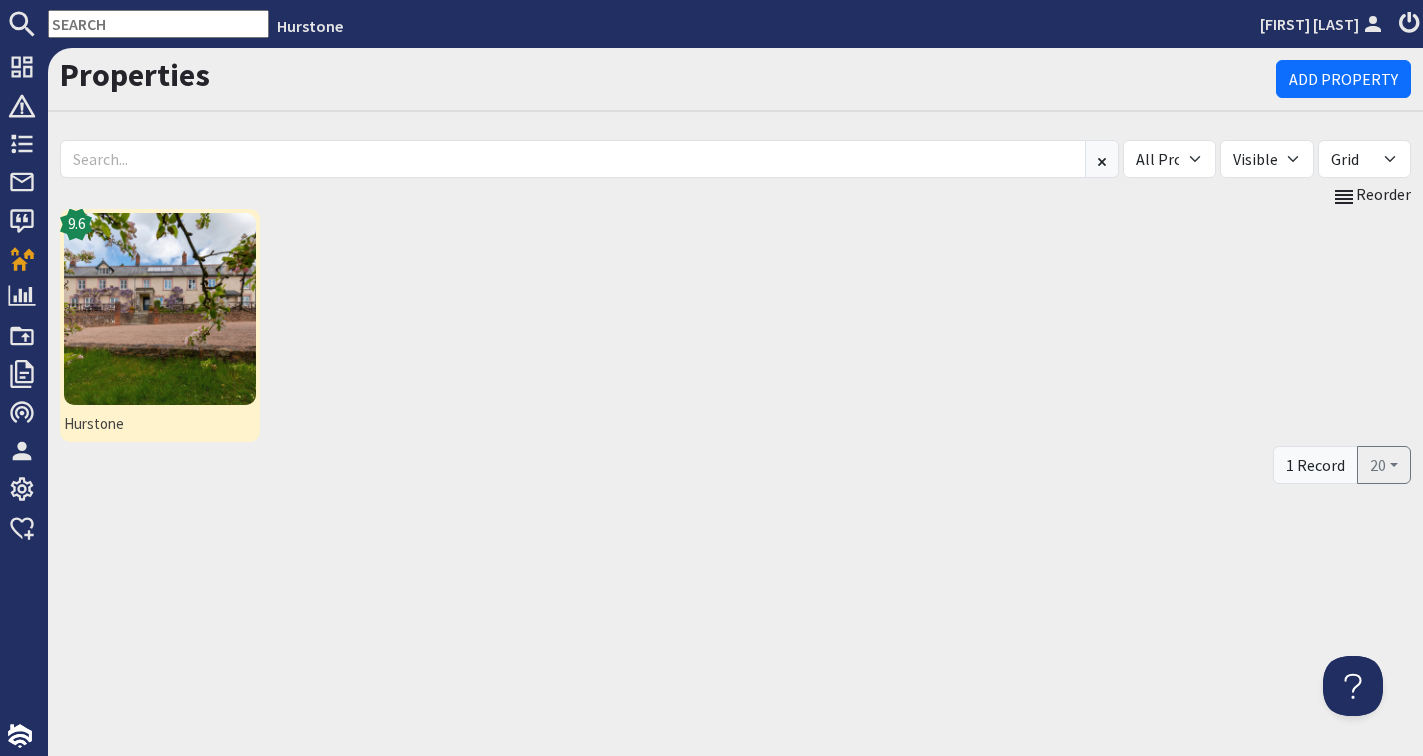 click at bounding box center (160, 309) 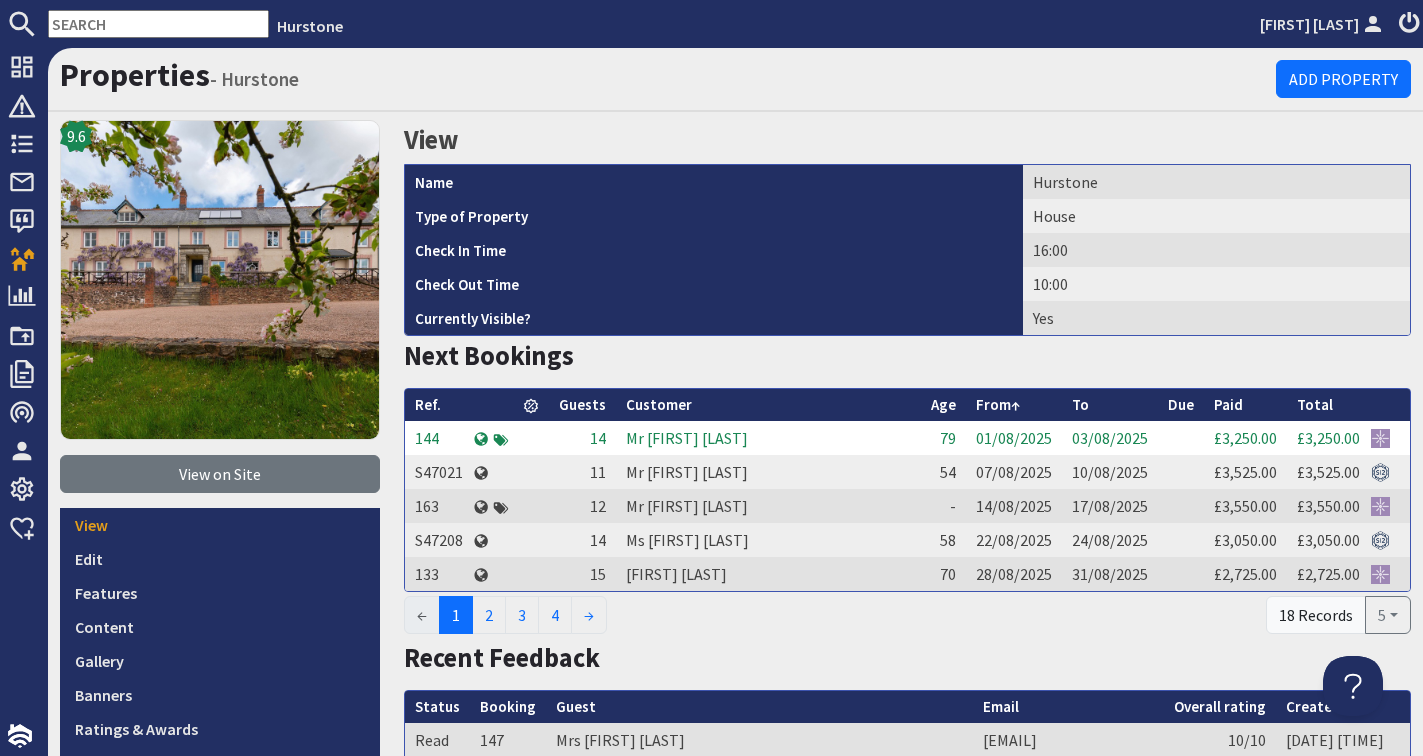 scroll, scrollTop: 0, scrollLeft: 0, axis: both 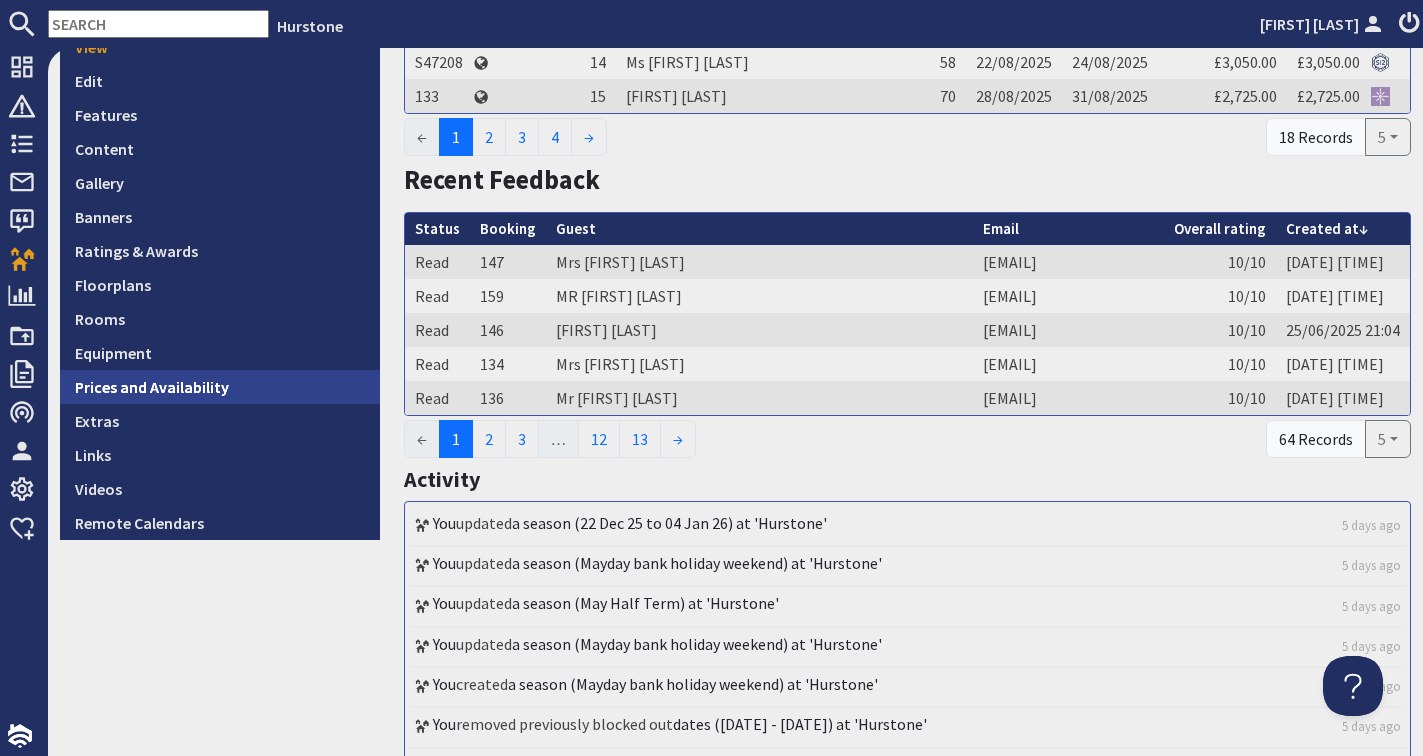 click on "Prices and Availability" at bounding box center [220, 387] 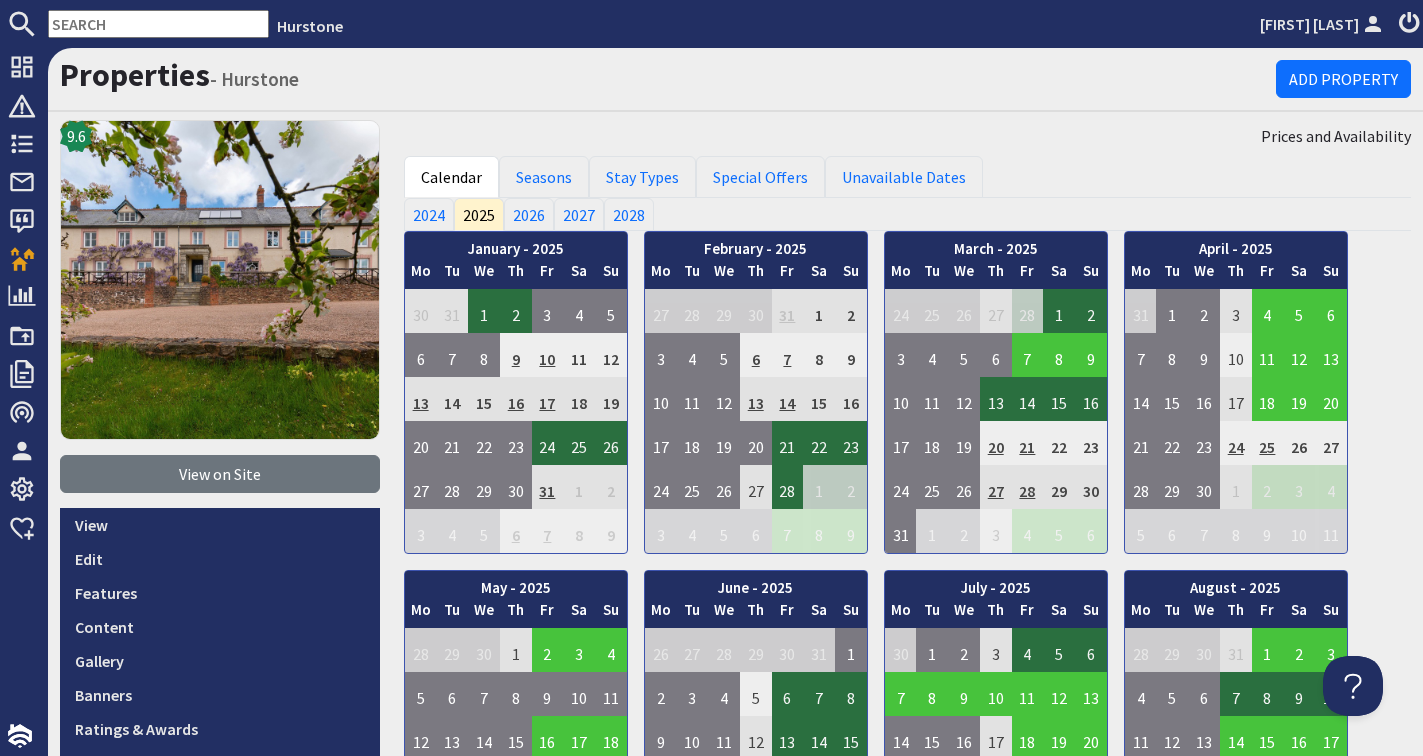 scroll, scrollTop: 0, scrollLeft: 0, axis: both 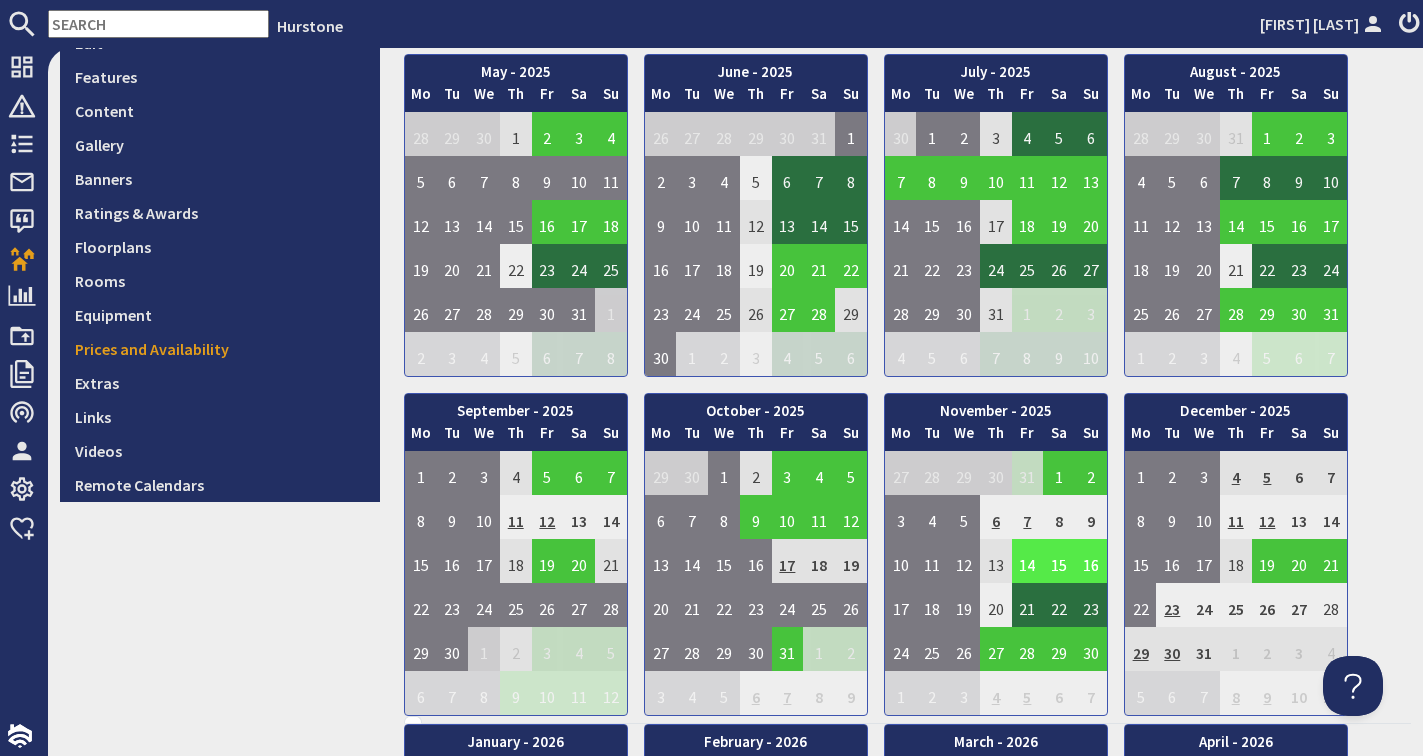 click on "14" at bounding box center [1028, 561] 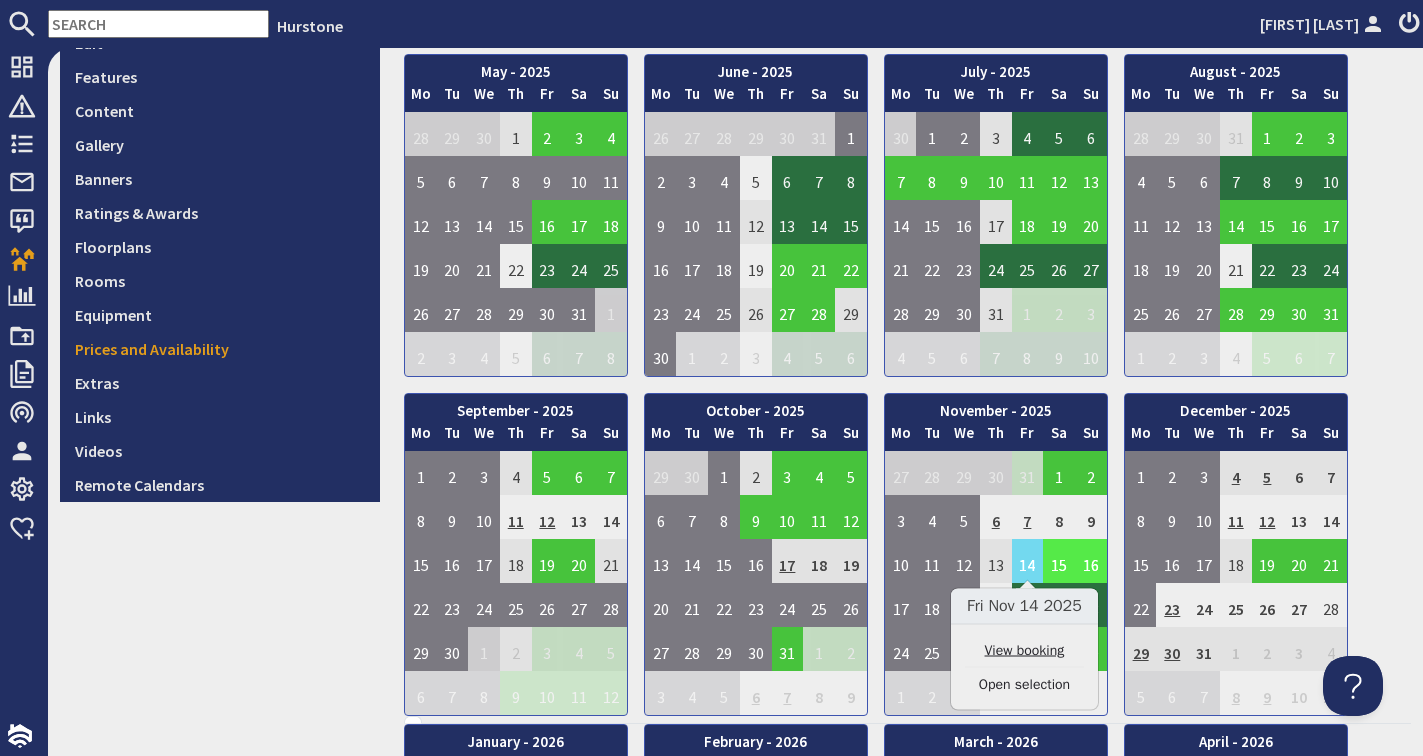 click on "View booking" at bounding box center [1024, 650] 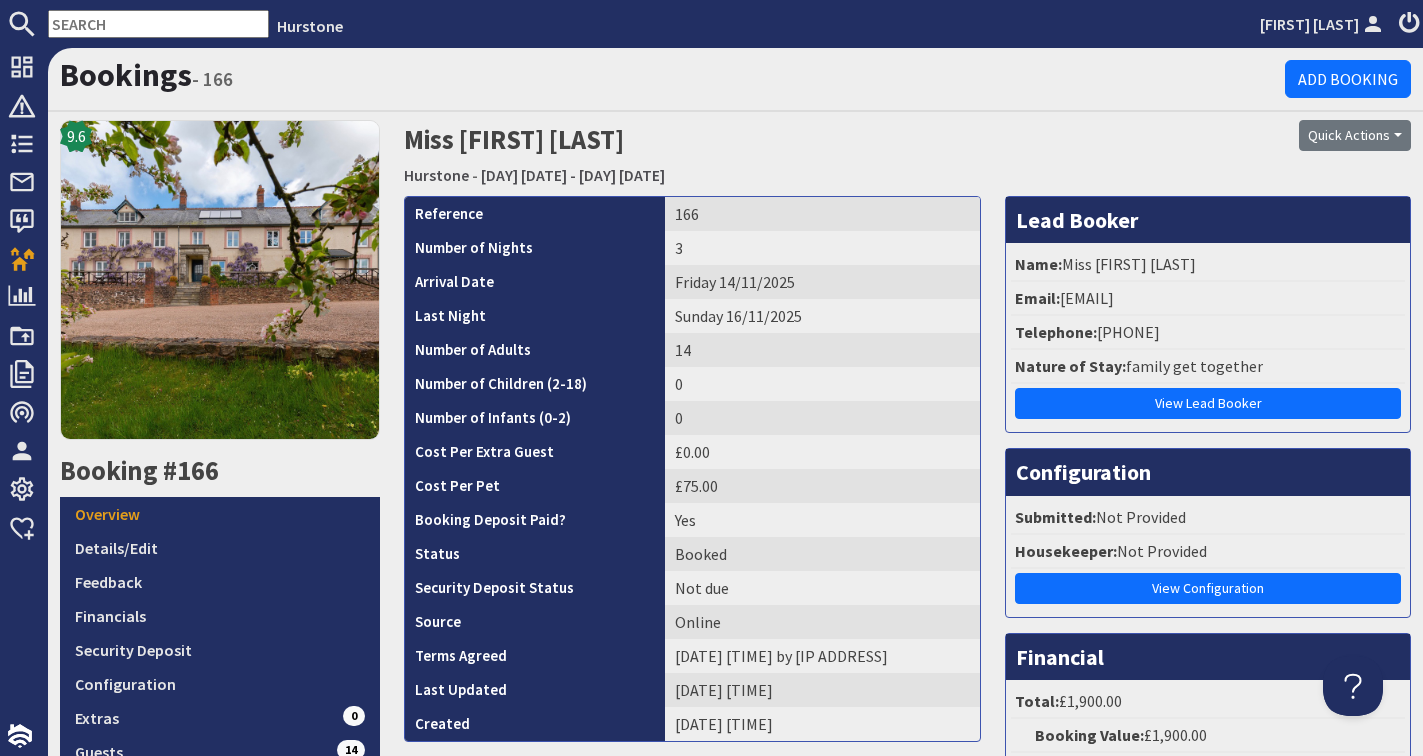 scroll, scrollTop: 0, scrollLeft: 0, axis: both 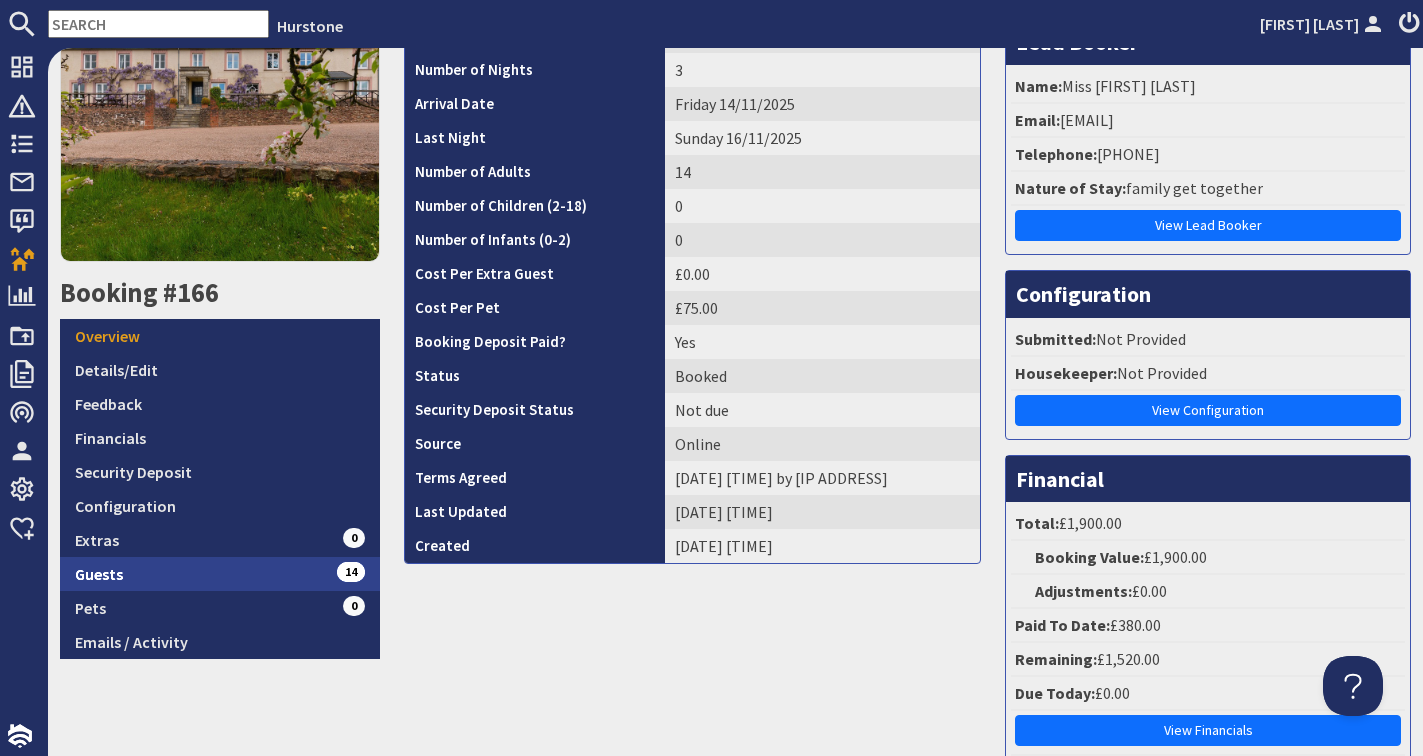 click on "Guests
14" at bounding box center [220, 574] 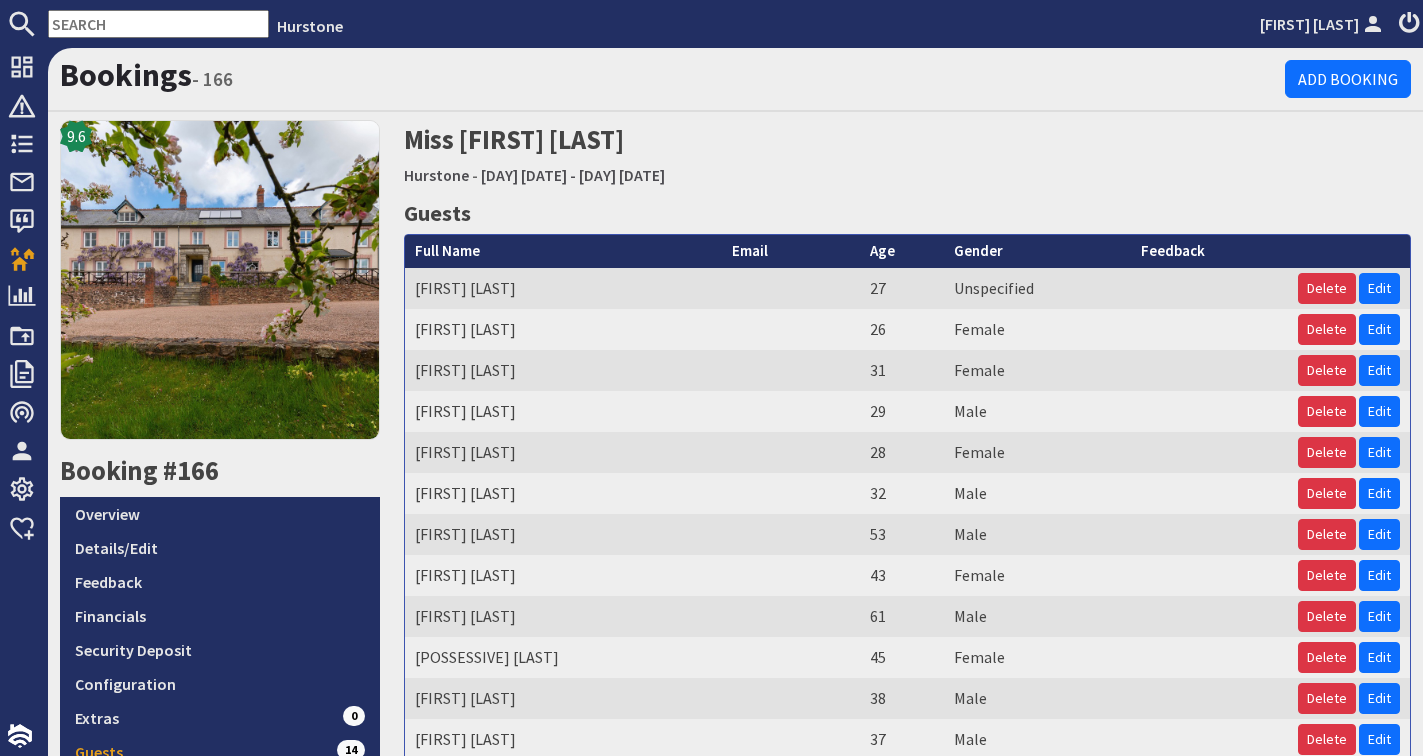 scroll, scrollTop: 0, scrollLeft: 0, axis: both 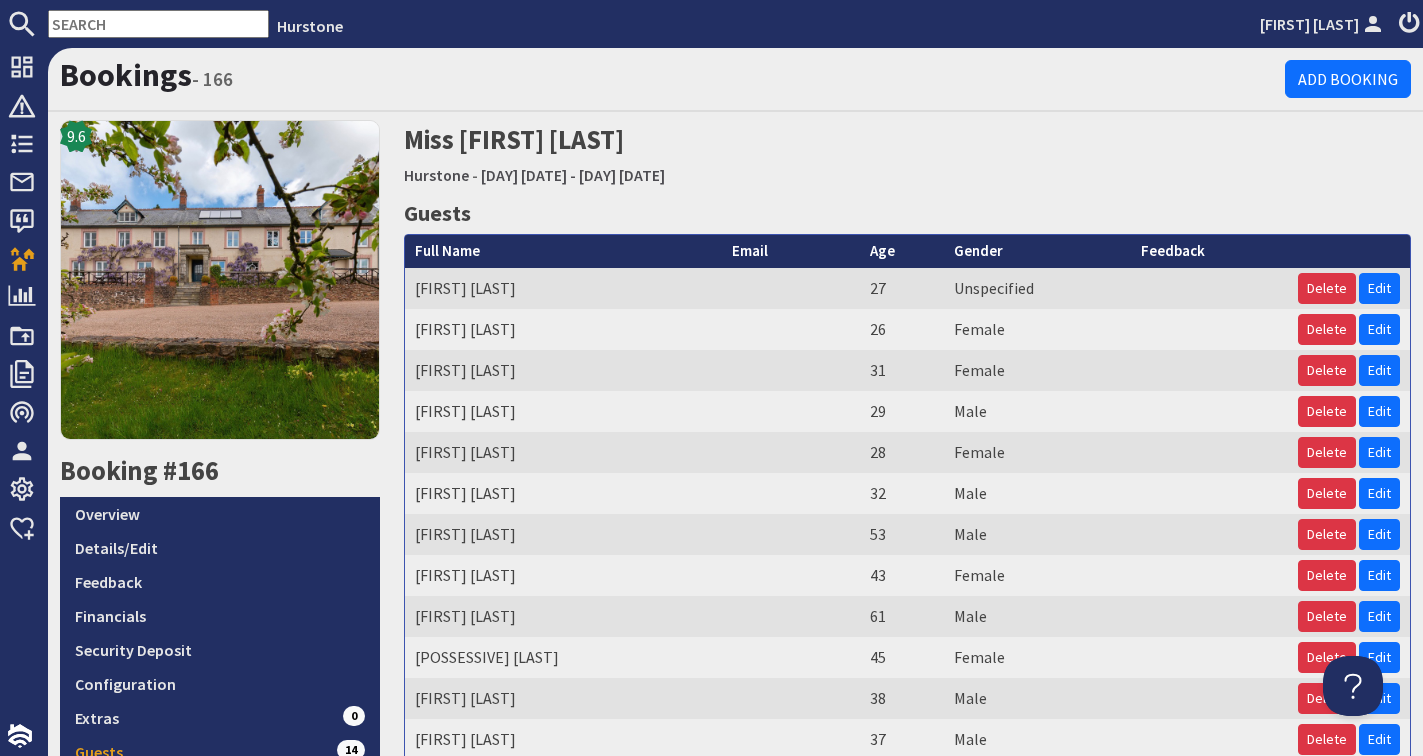 click at bounding box center (791, 411) 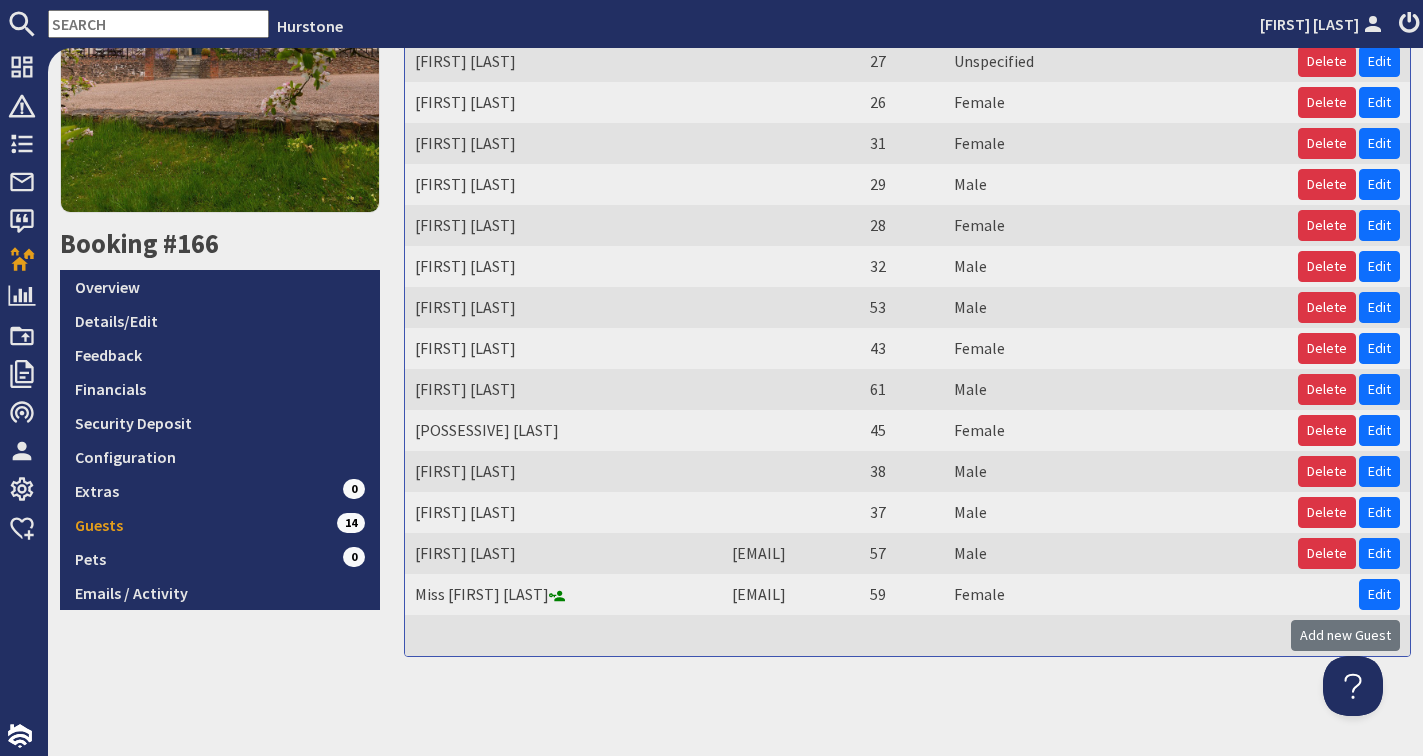 scroll, scrollTop: 225, scrollLeft: 0, axis: vertical 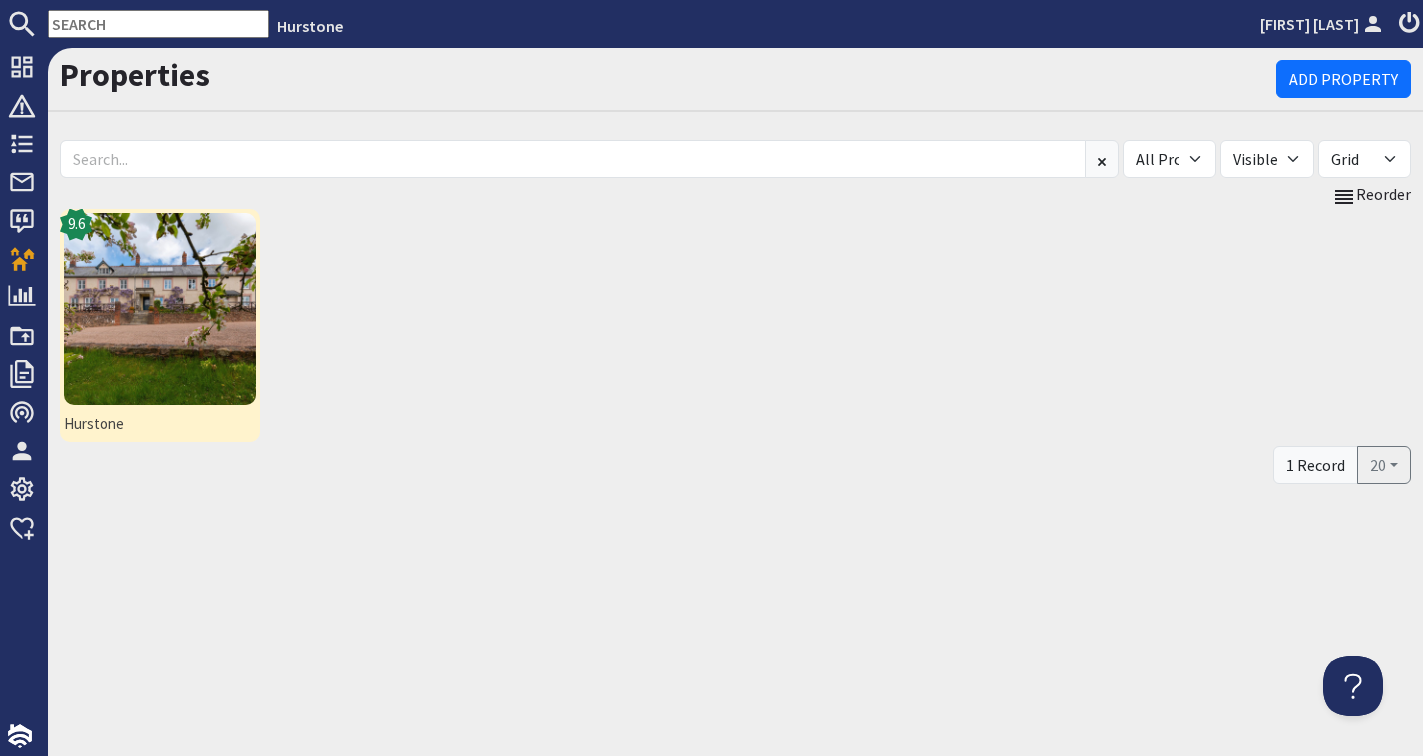 click at bounding box center [160, 309] 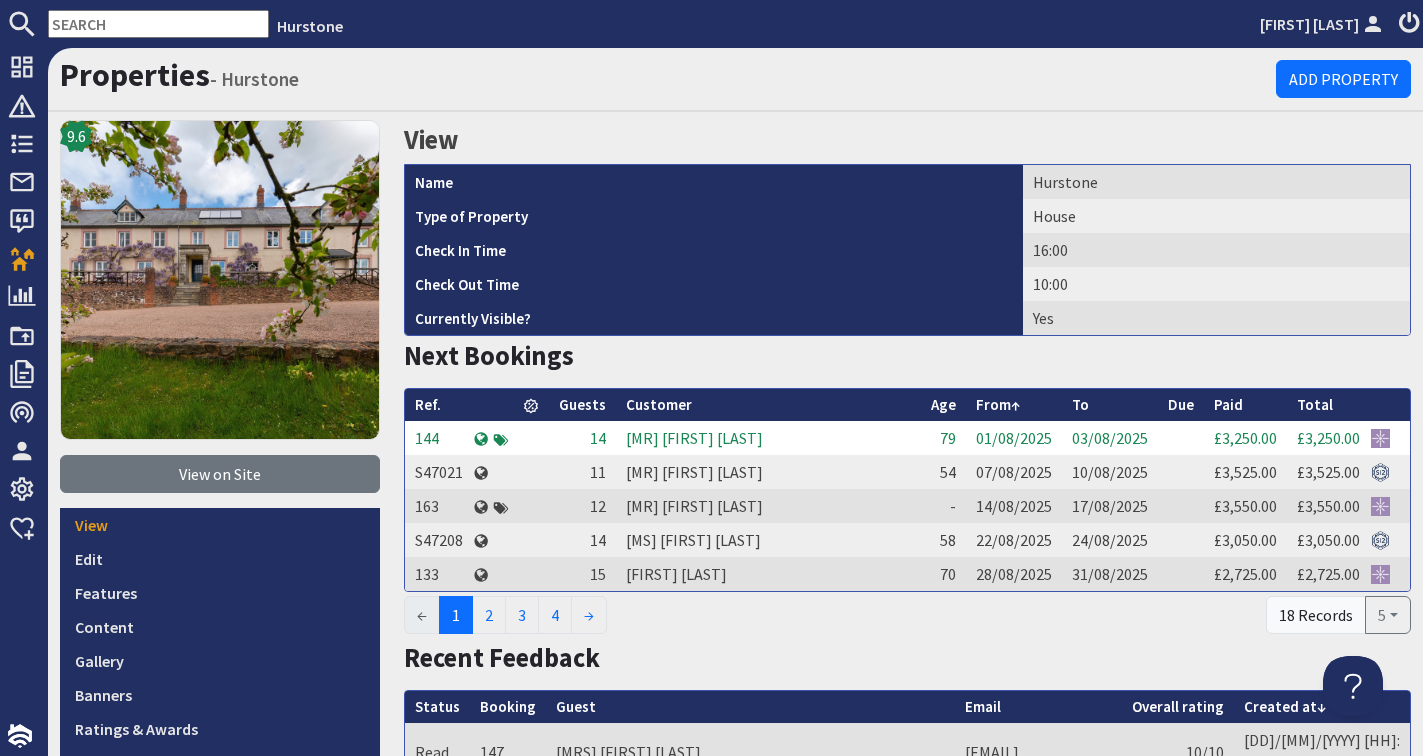 scroll, scrollTop: 0, scrollLeft: 0, axis: both 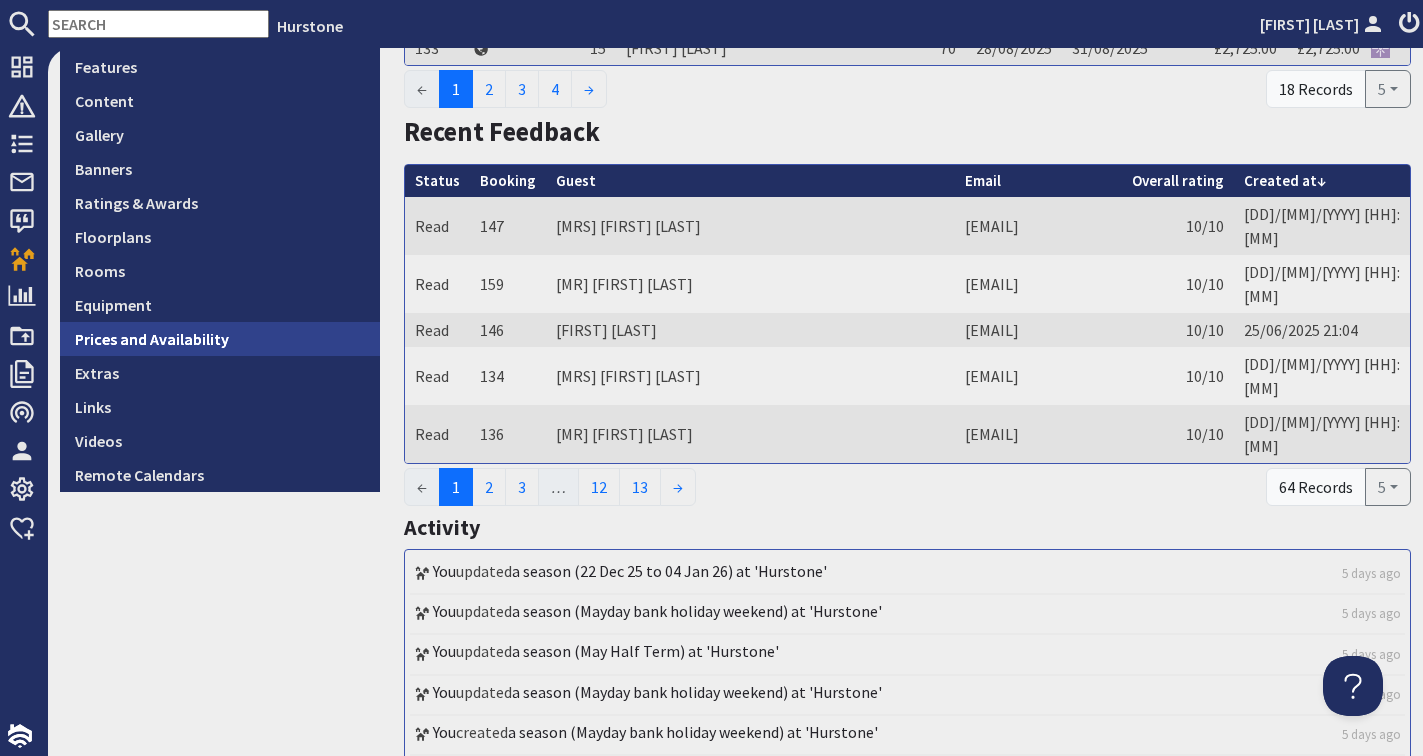 click on "Prices and Availability" at bounding box center [220, 339] 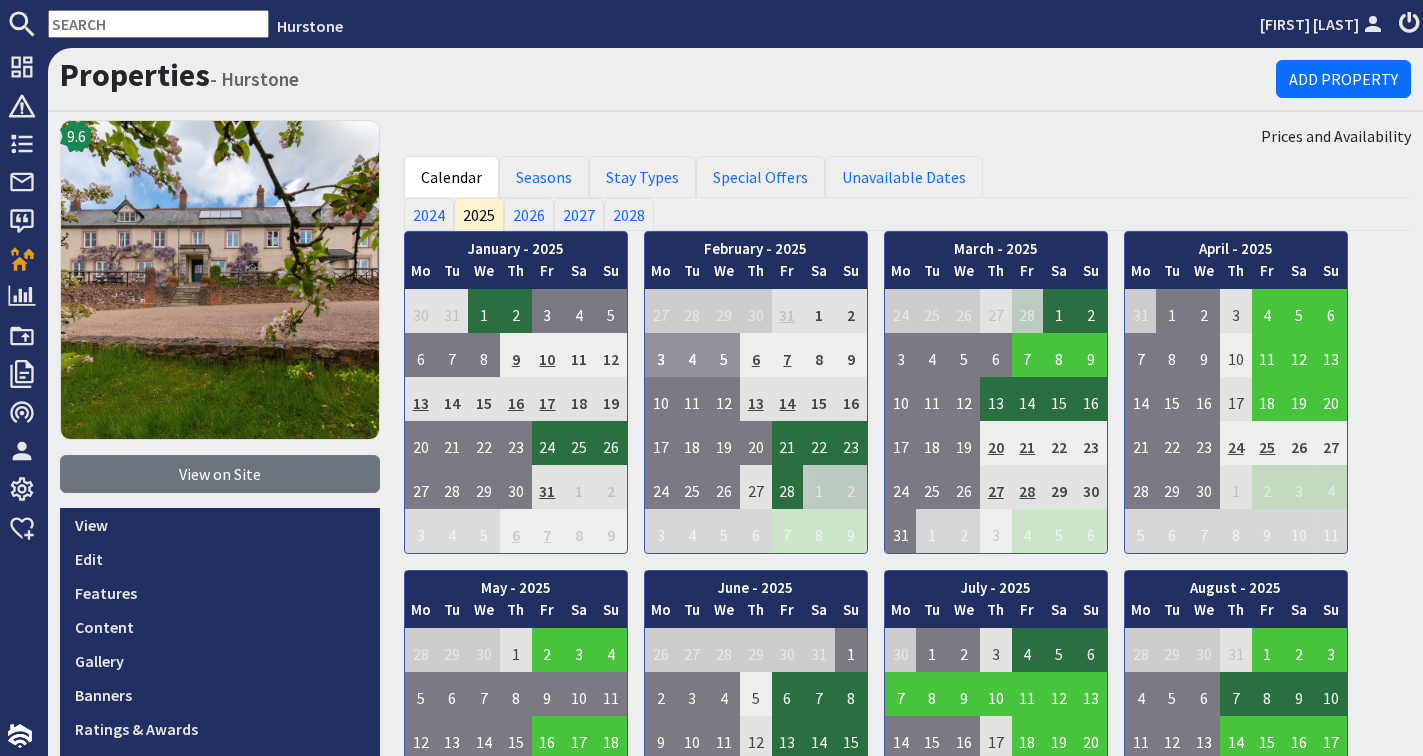 scroll, scrollTop: 0, scrollLeft: 0, axis: both 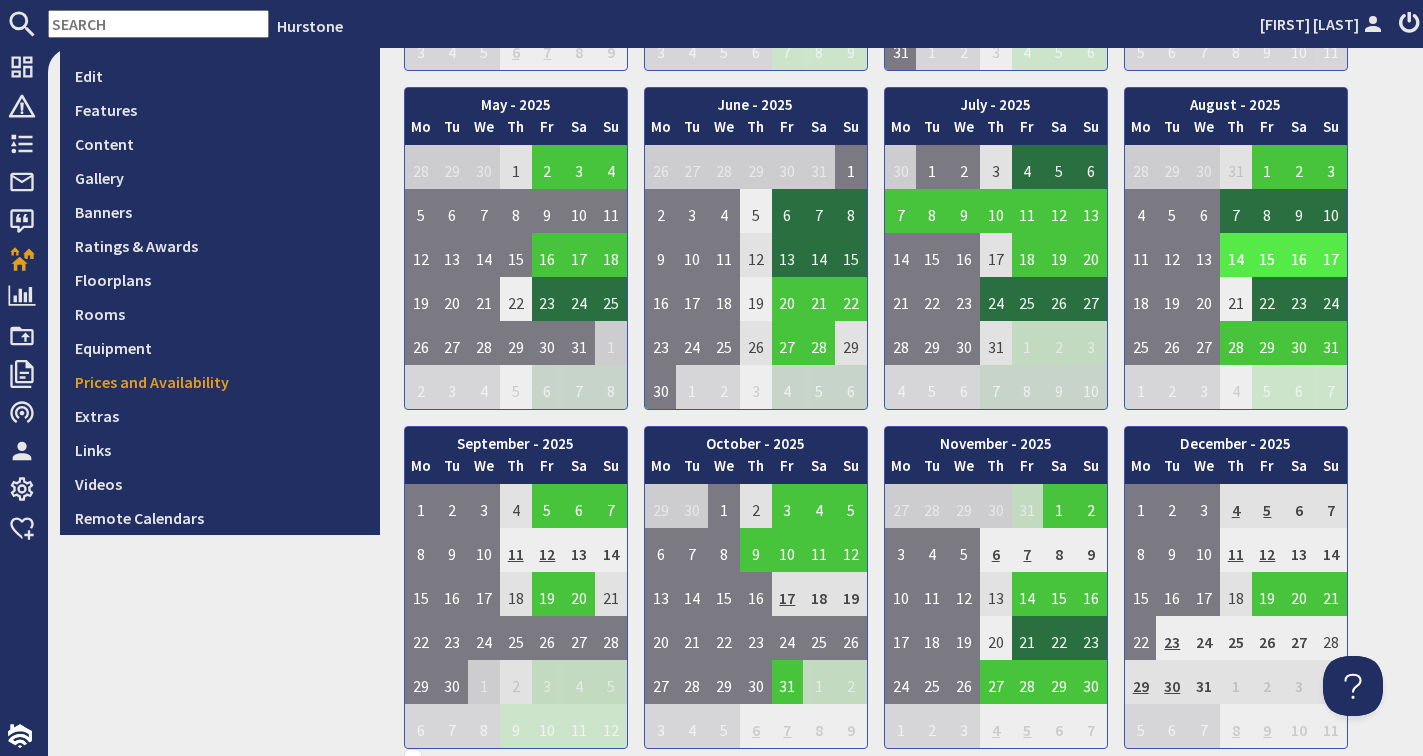 click on "14" at bounding box center [1236, 255] 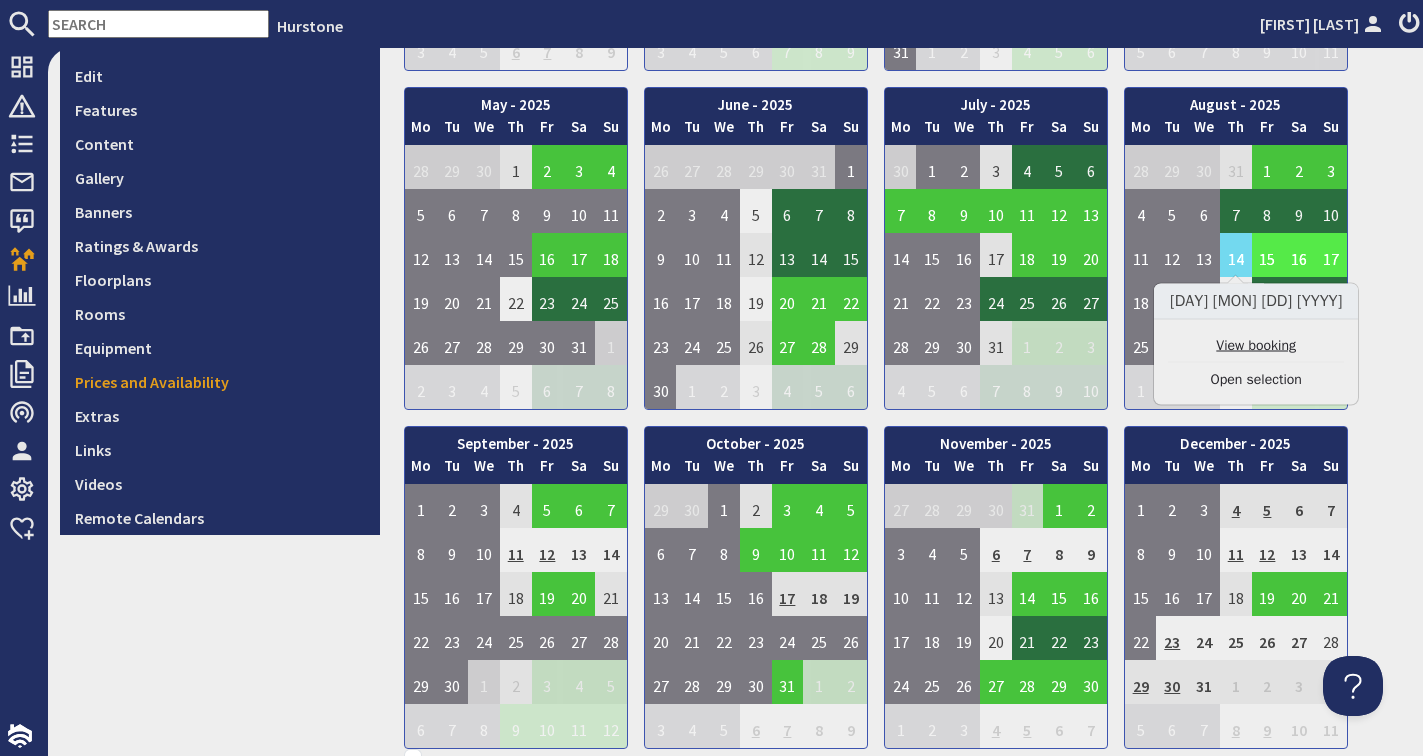 click on "View booking" at bounding box center (1256, 345) 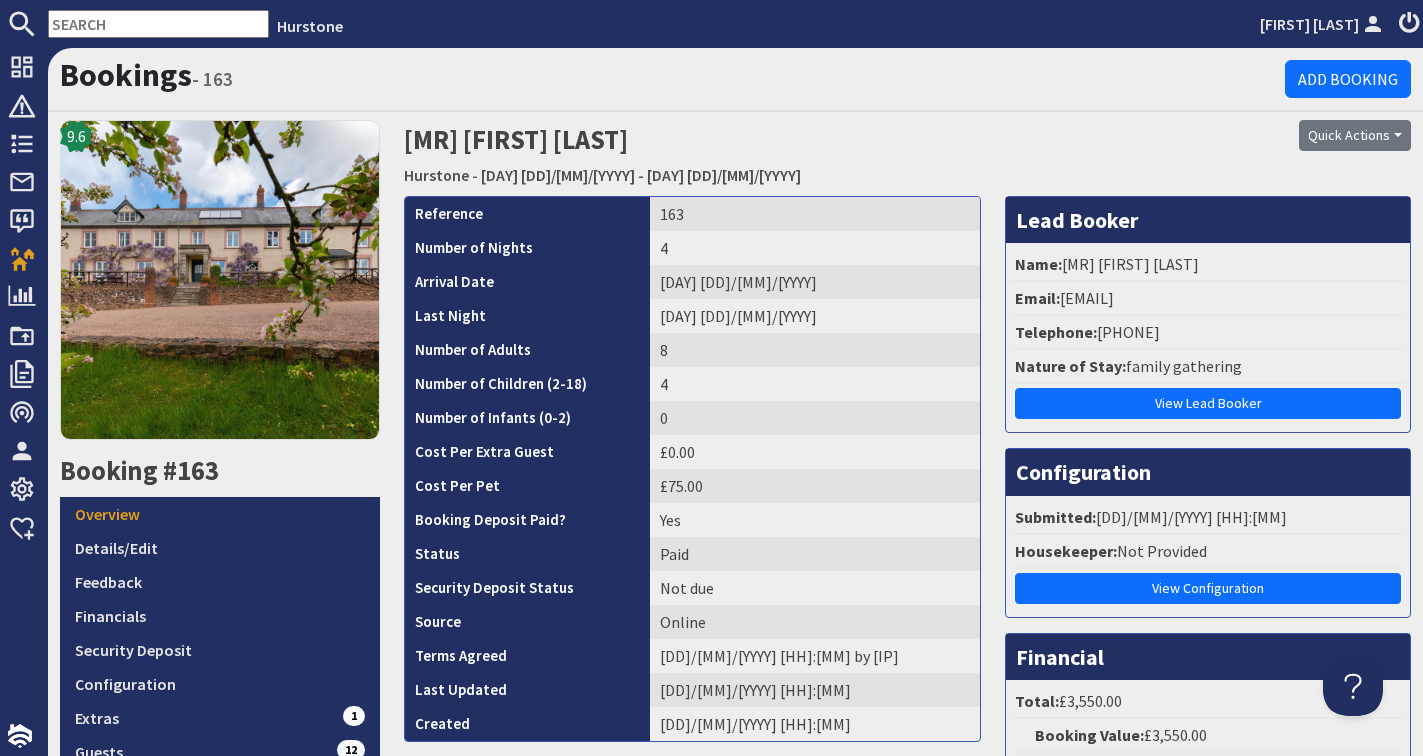 scroll, scrollTop: 0, scrollLeft: 0, axis: both 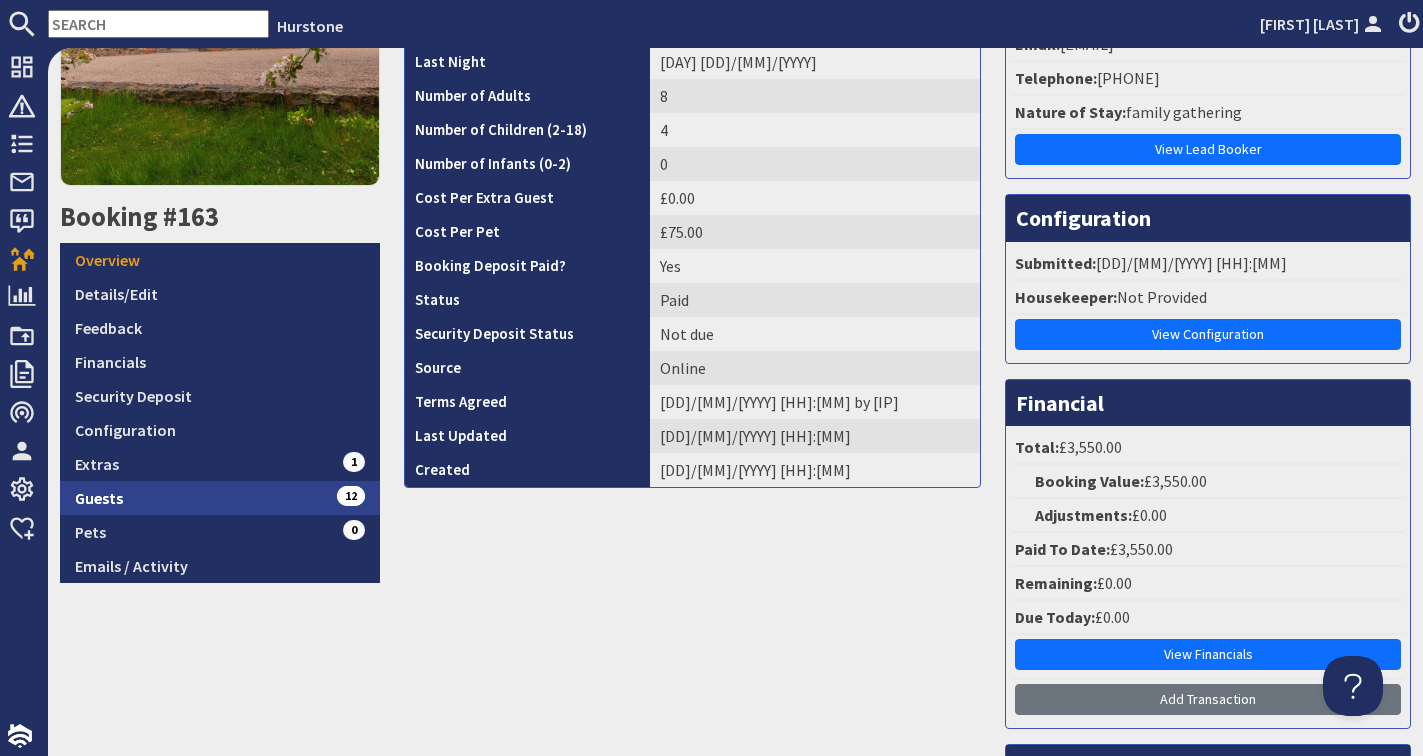 click on "Guests
12" at bounding box center [220, 498] 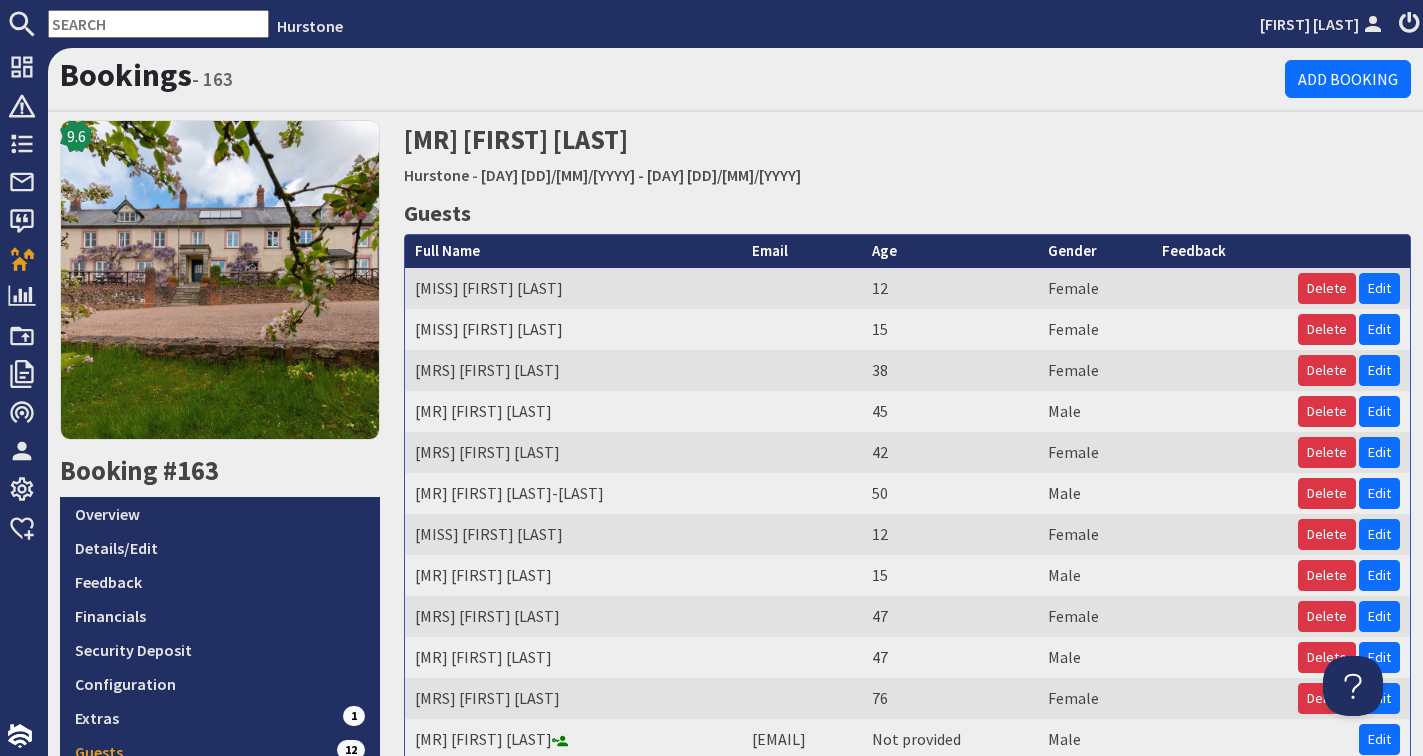 scroll, scrollTop: 0, scrollLeft: 0, axis: both 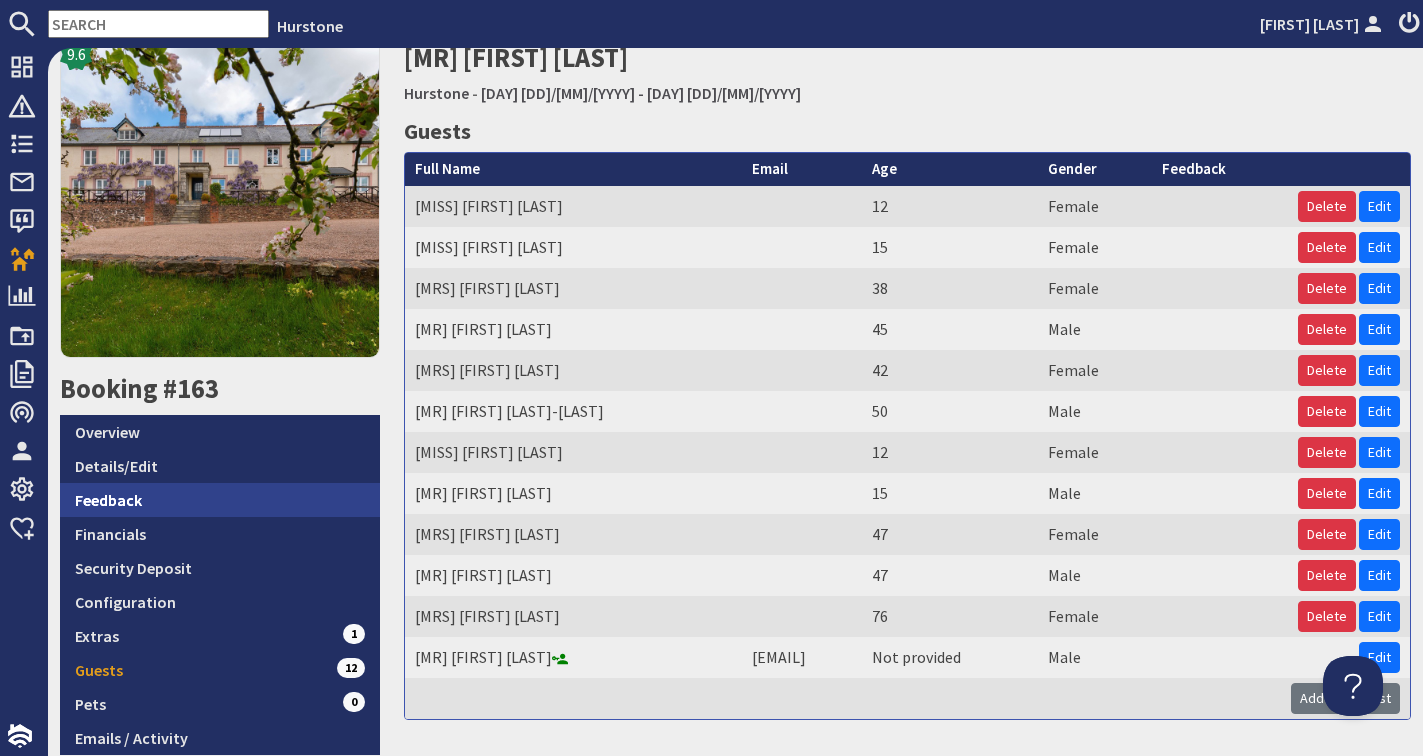 click on "Feedback" at bounding box center (220, 500) 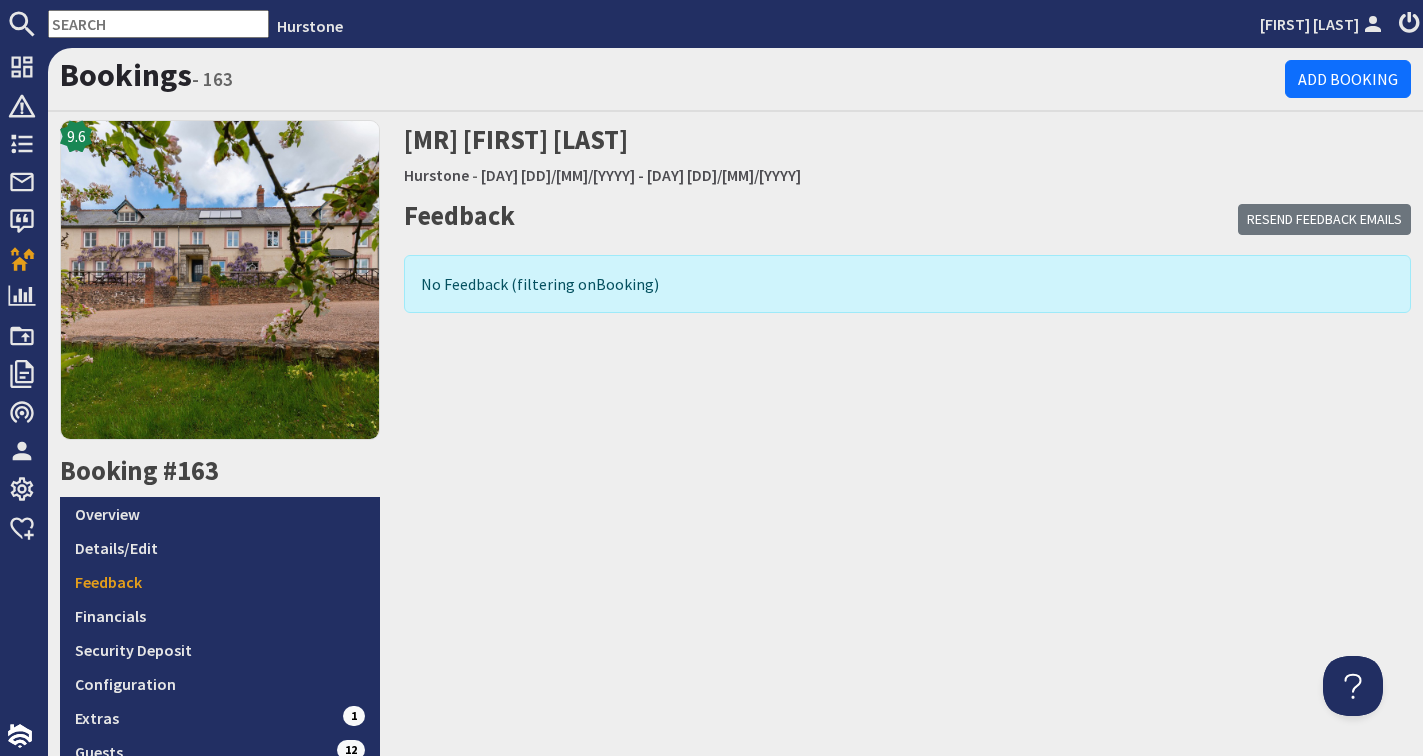 scroll, scrollTop: 0, scrollLeft: 0, axis: both 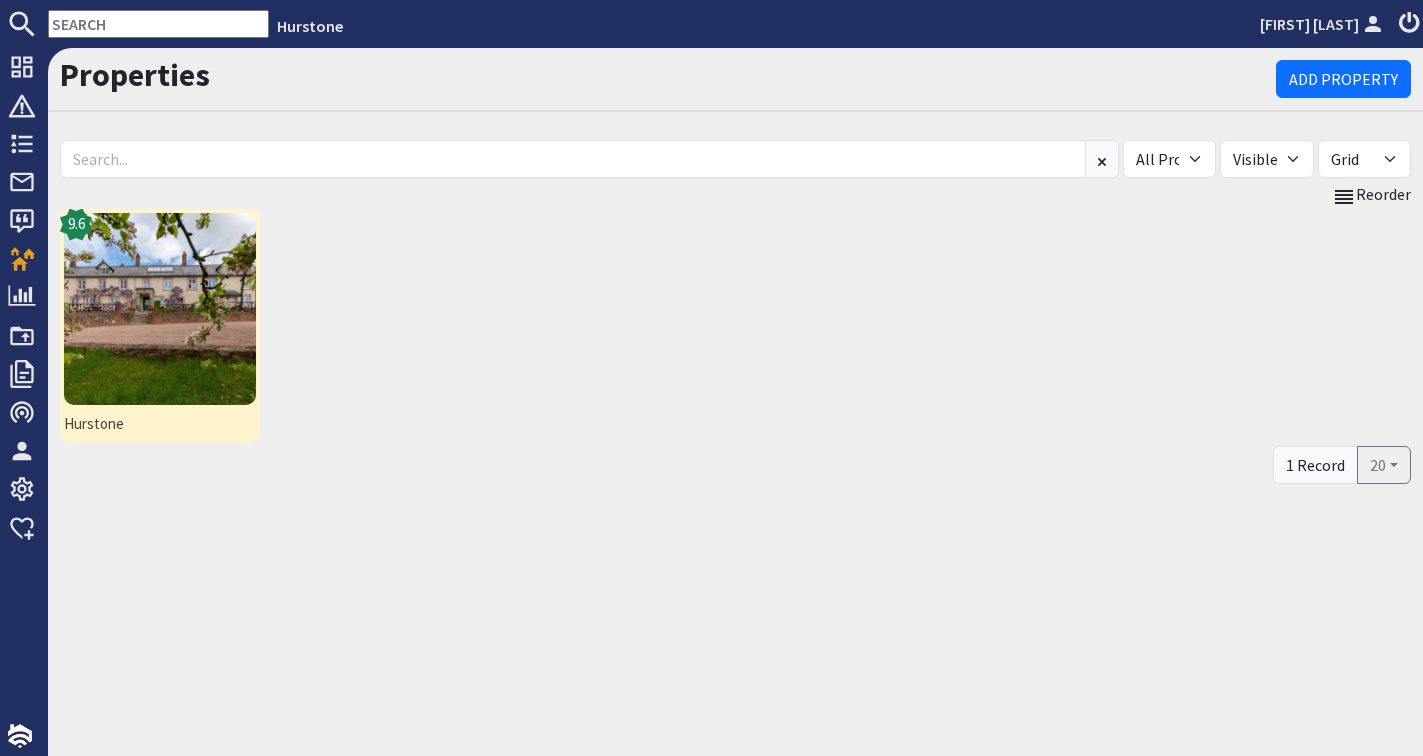 click at bounding box center [160, 309] 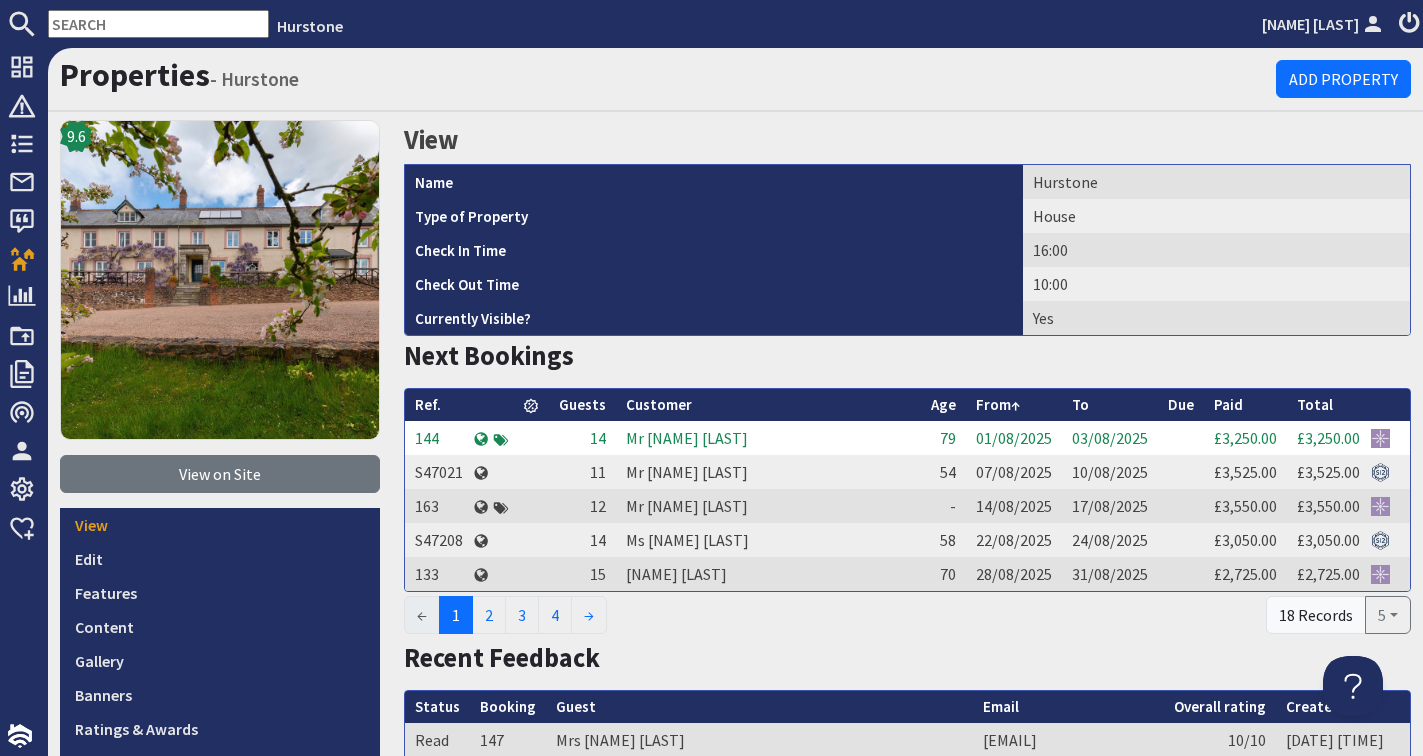 scroll, scrollTop: 0, scrollLeft: 0, axis: both 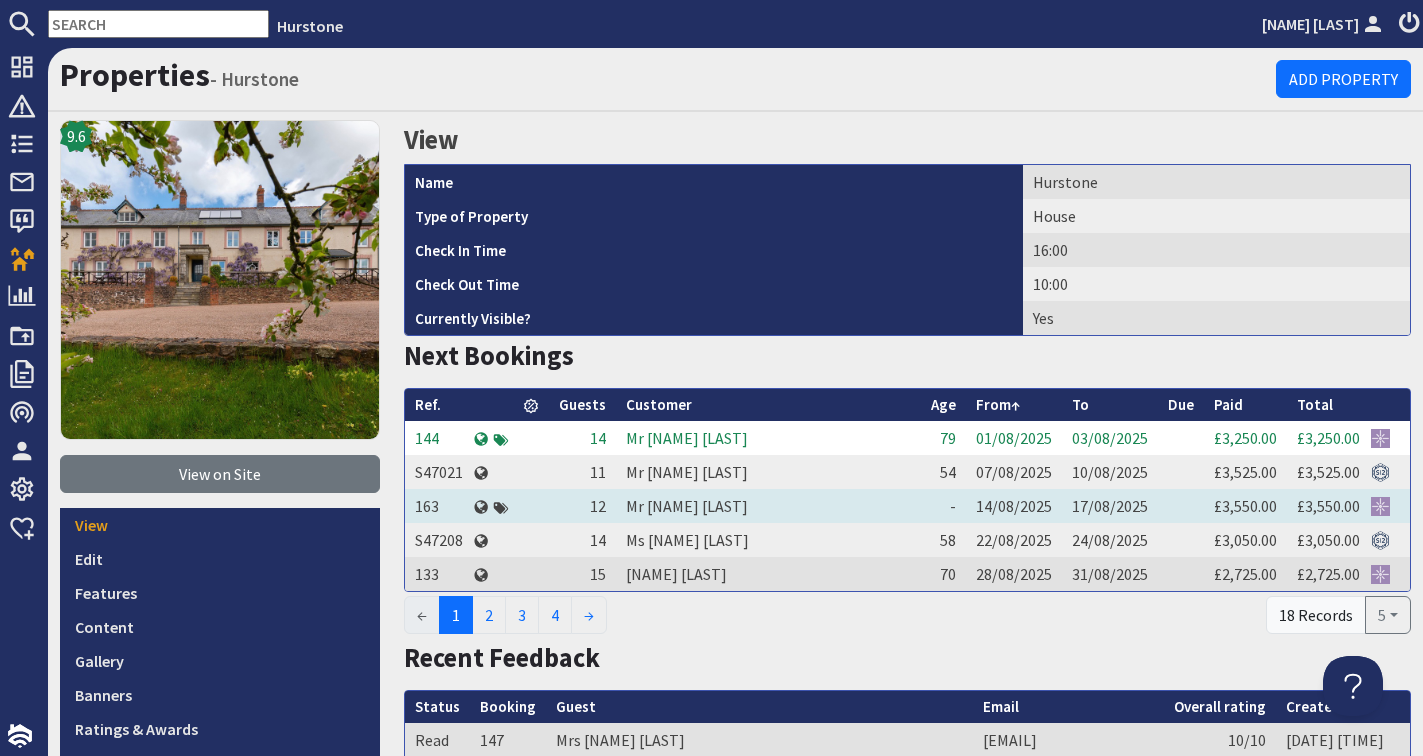 click on "Mr [NAME] [LAST]" at bounding box center (768, 506) 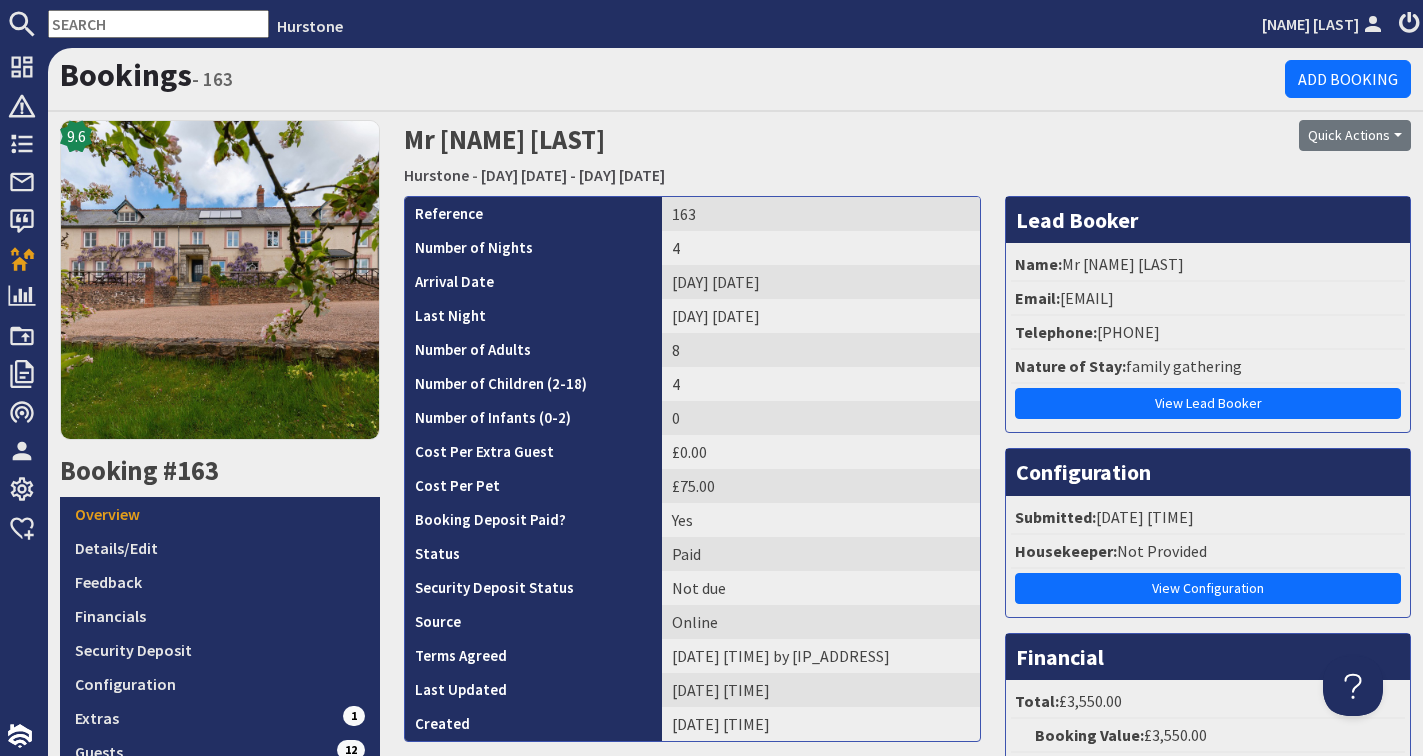 scroll, scrollTop: 0, scrollLeft: 0, axis: both 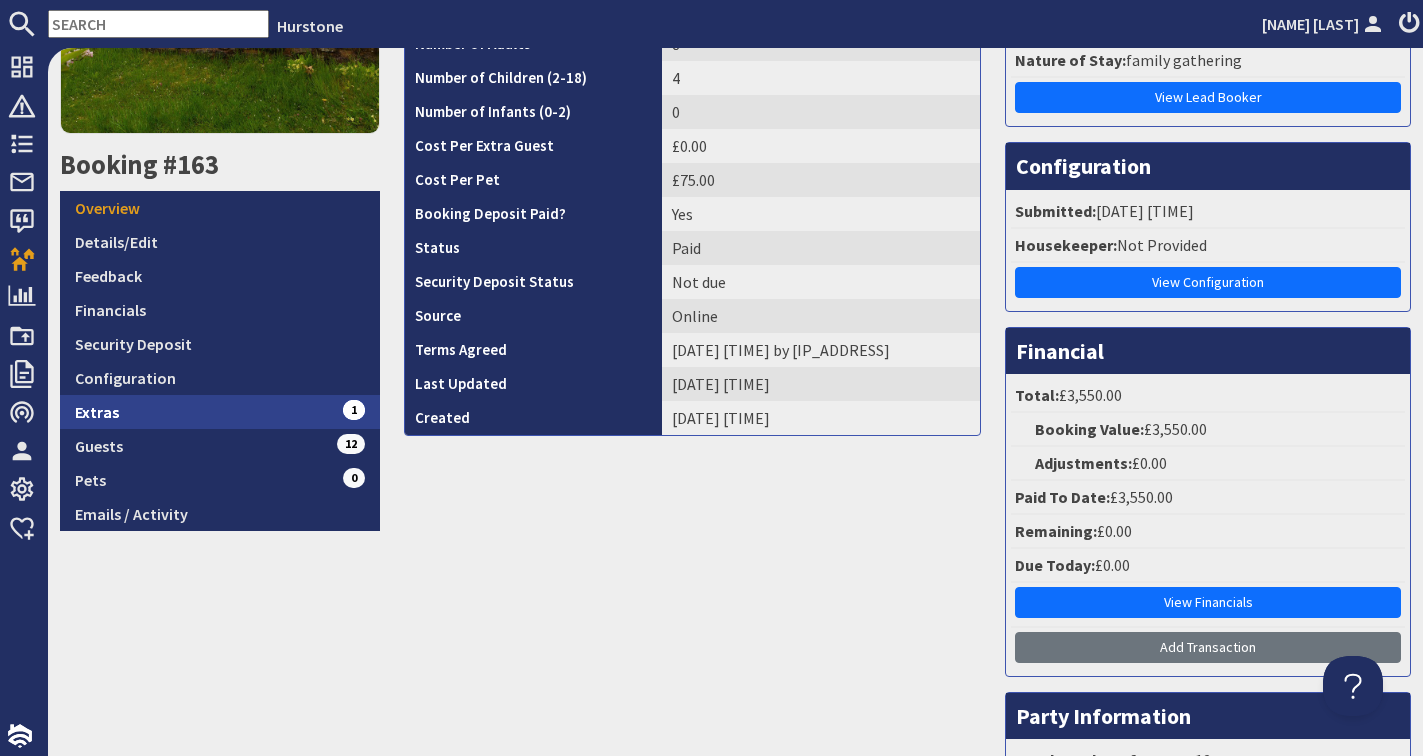 click on "Extras
1" at bounding box center [220, 412] 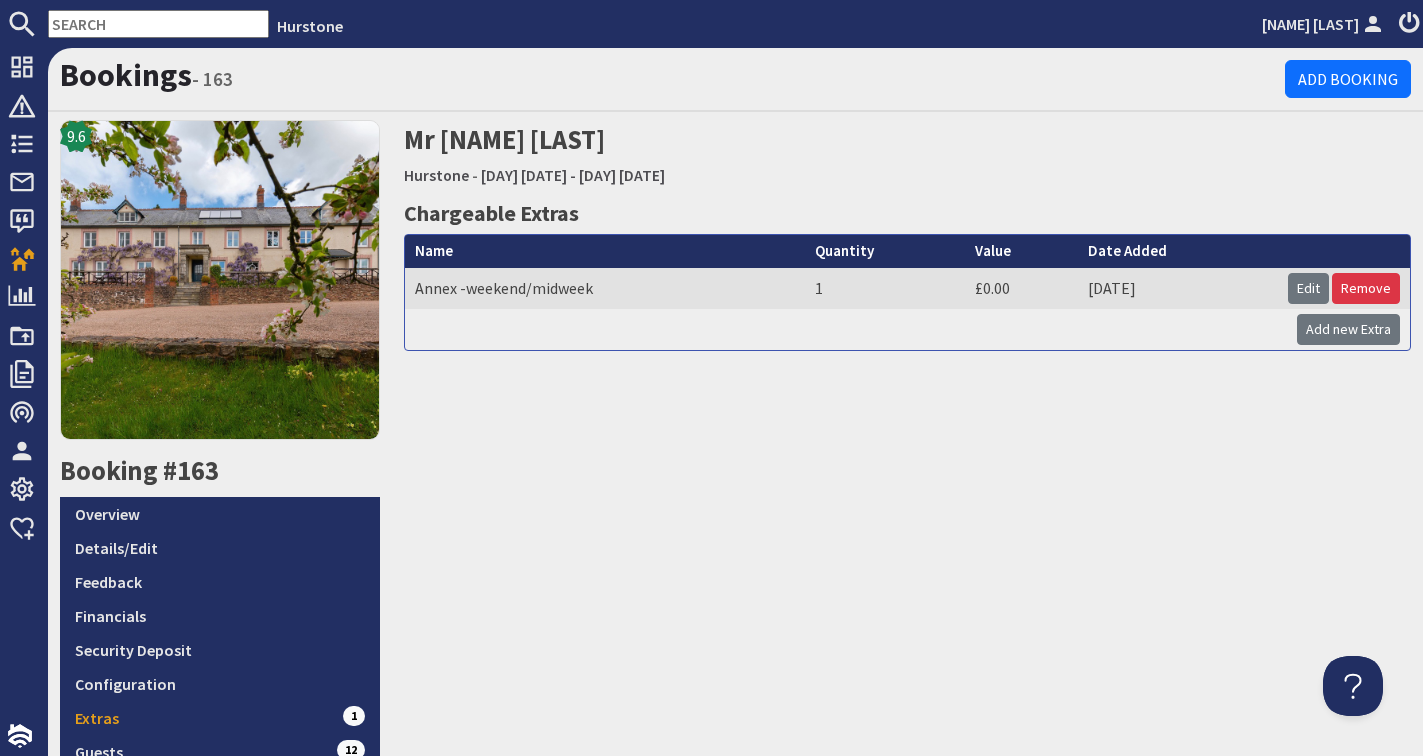 scroll, scrollTop: 0, scrollLeft: 0, axis: both 